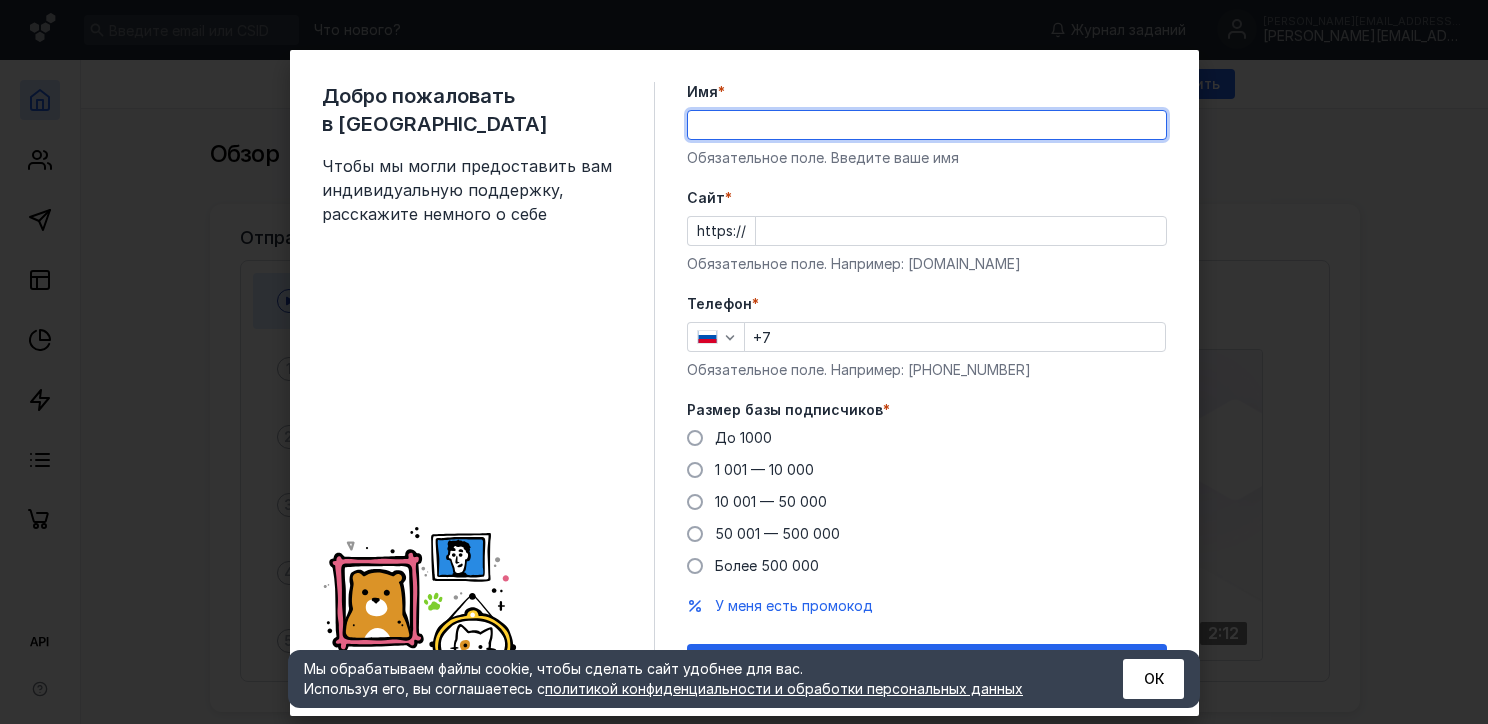 scroll, scrollTop: 0, scrollLeft: 0, axis: both 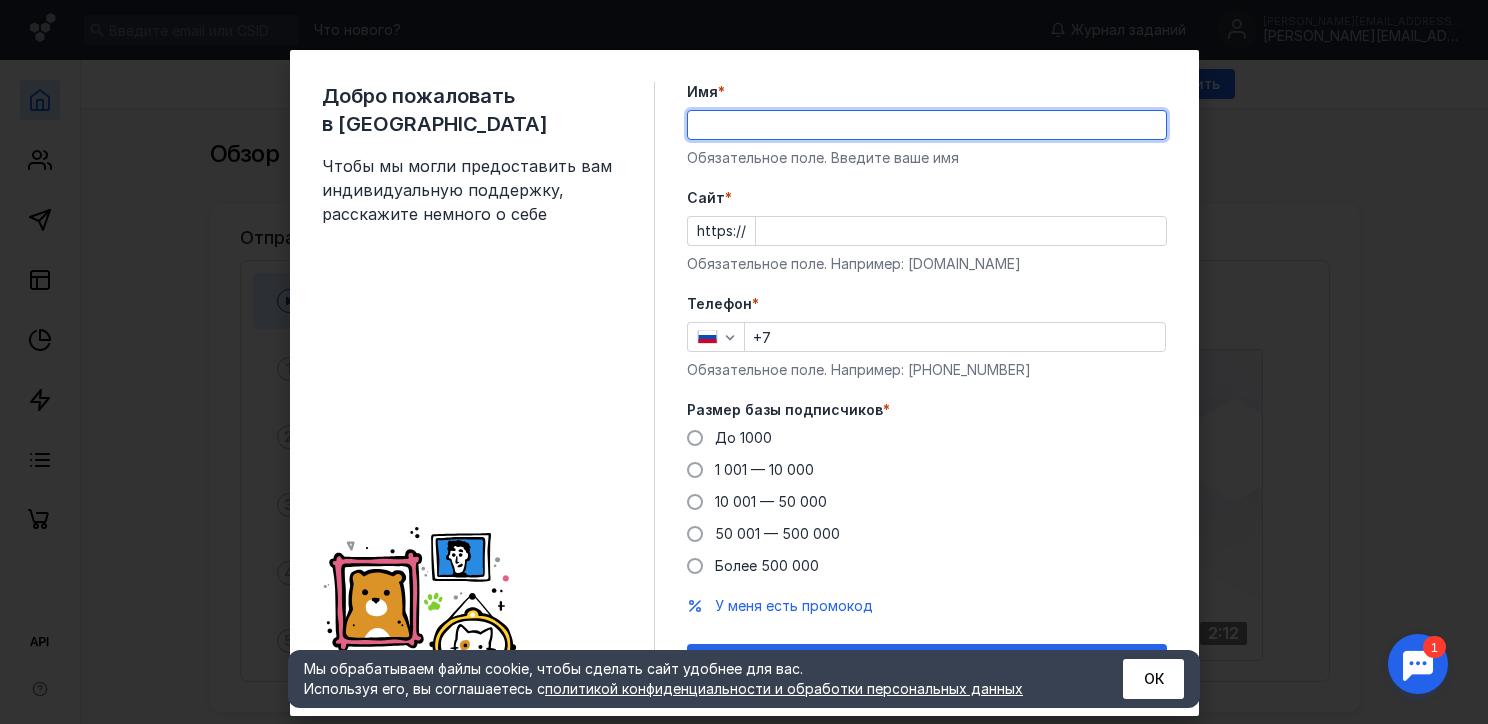 type on "[PERSON_NAME]" 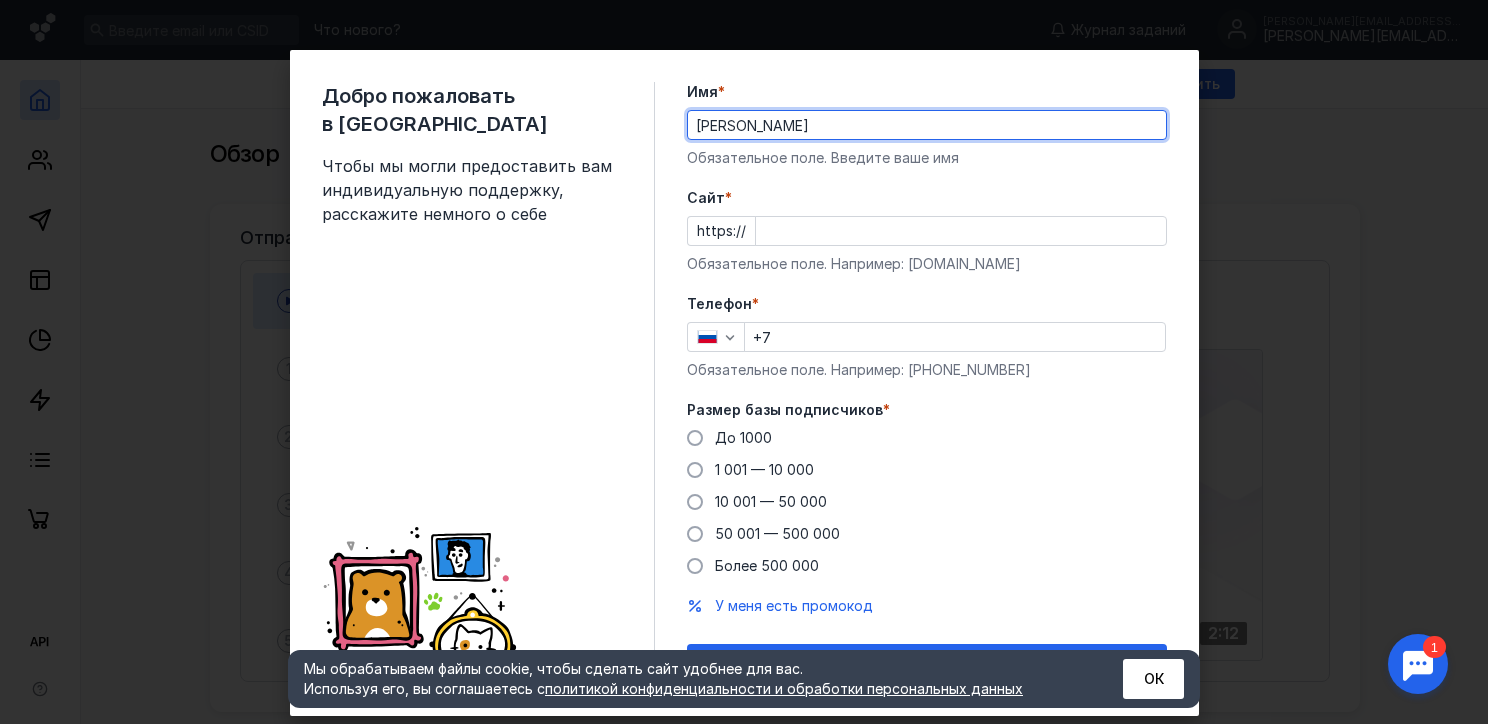 type on "[PHONE_NUMBER]" 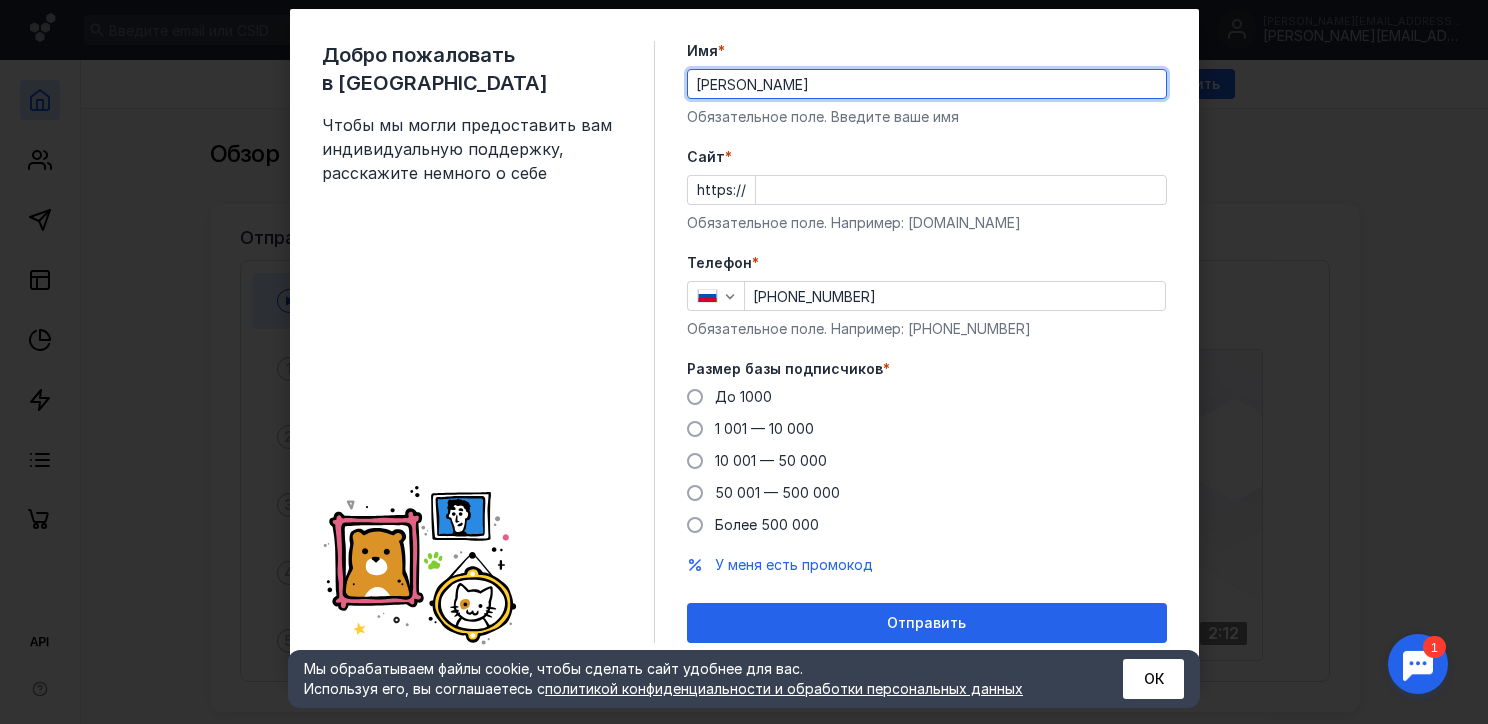 scroll, scrollTop: 42, scrollLeft: 0, axis: vertical 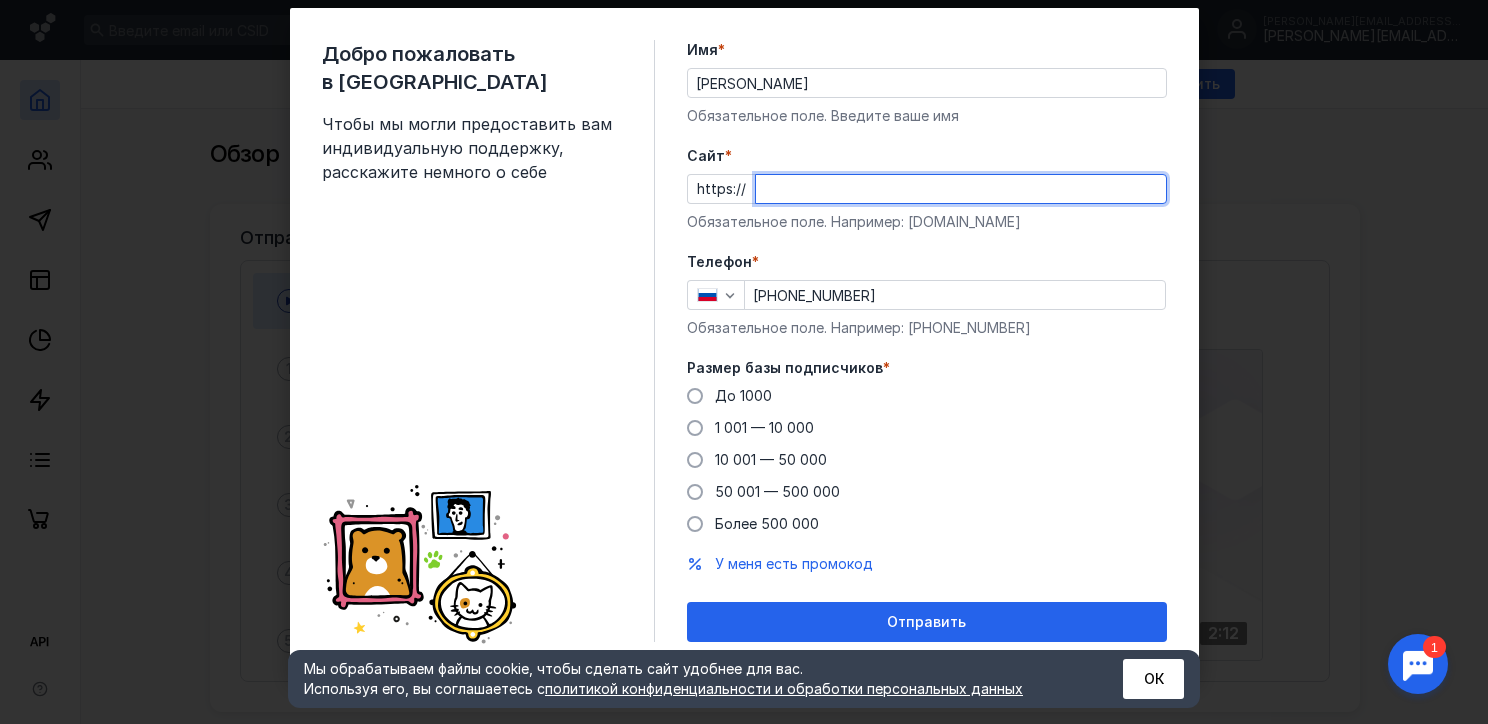 paste on "[DOMAIN_NAME][URL]" 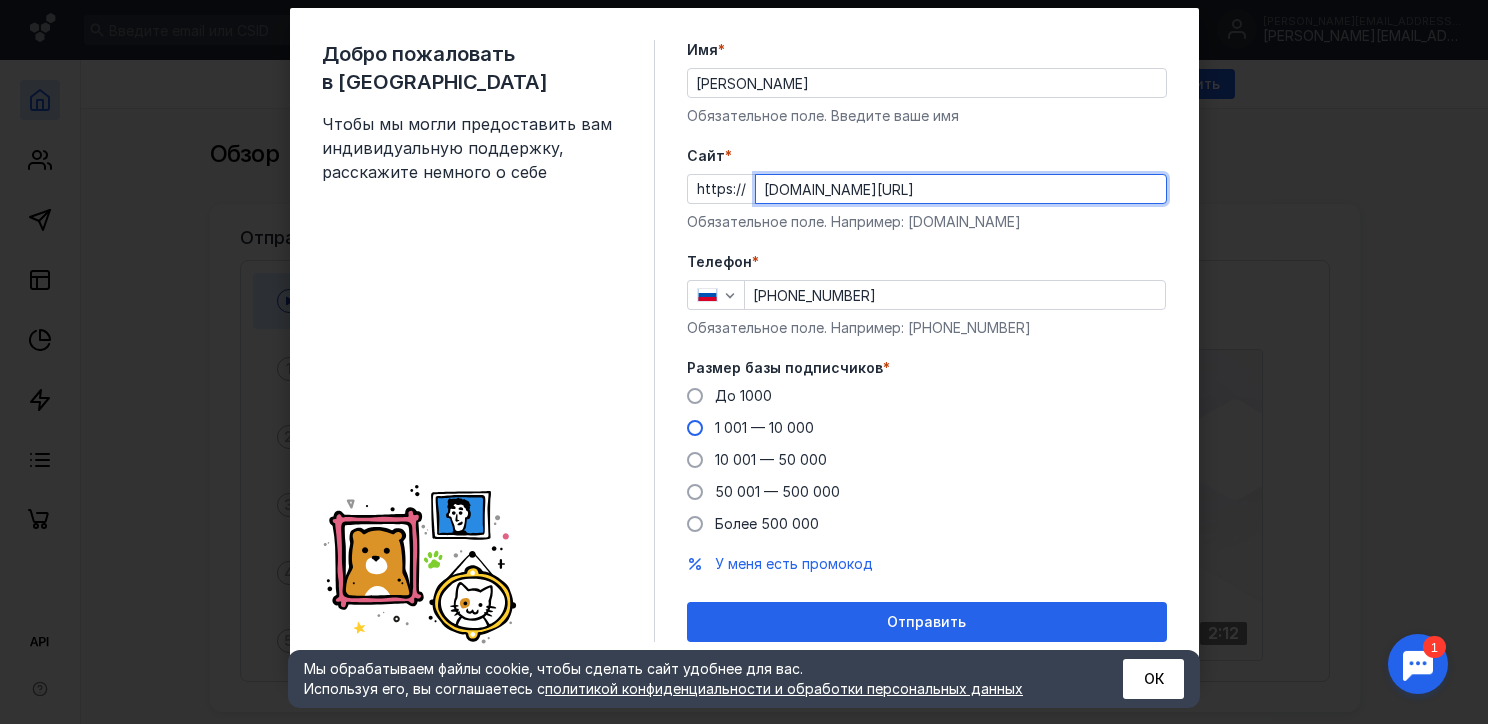 type on "[DOMAIN_NAME][URL]" 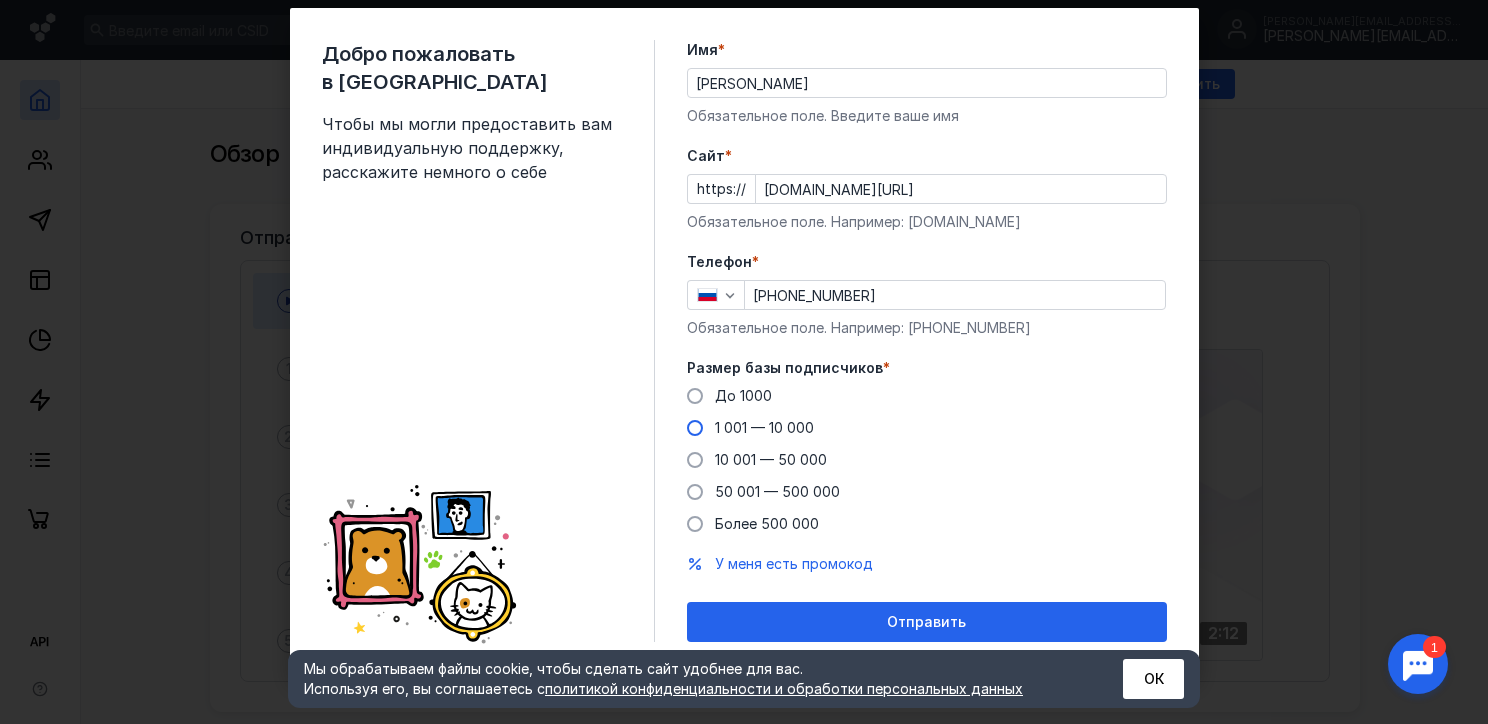 click at bounding box center [695, 428] 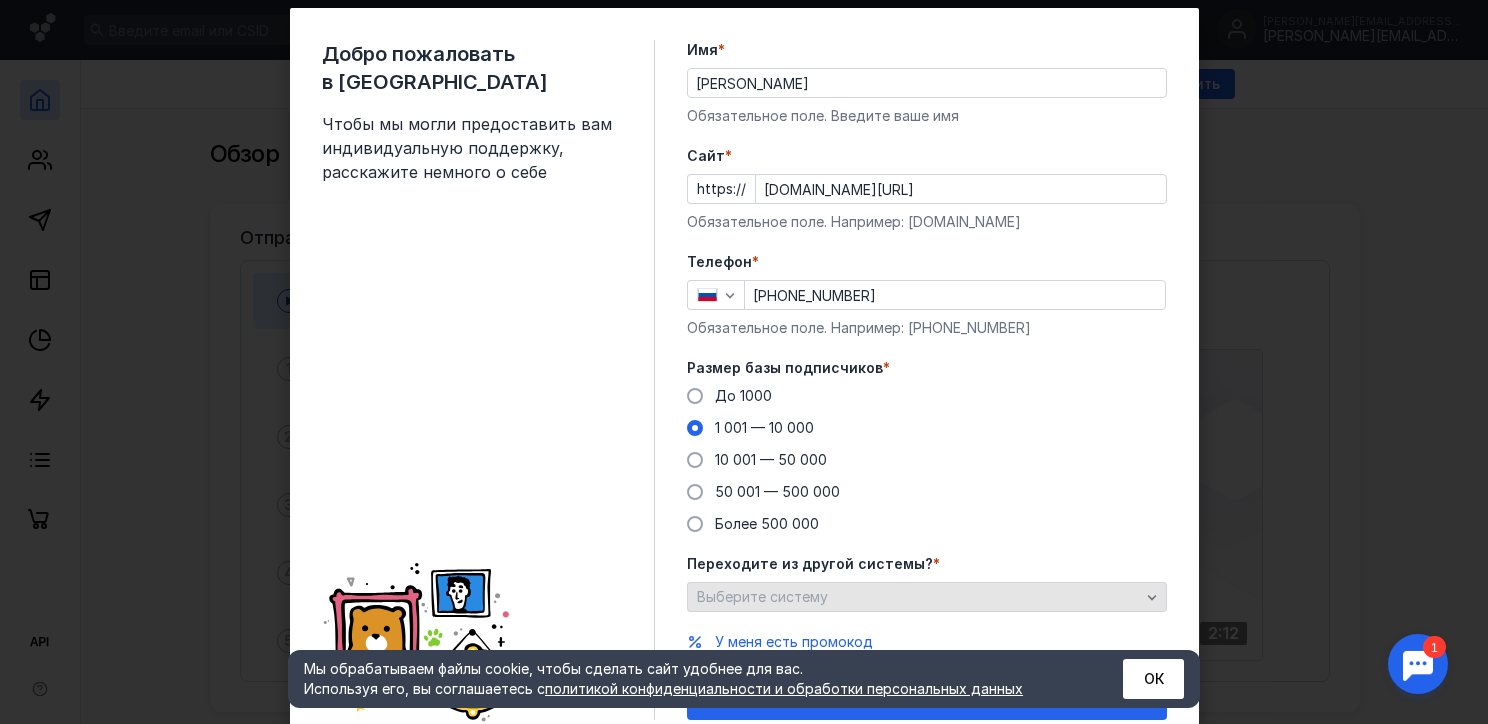 scroll, scrollTop: 120, scrollLeft: 0, axis: vertical 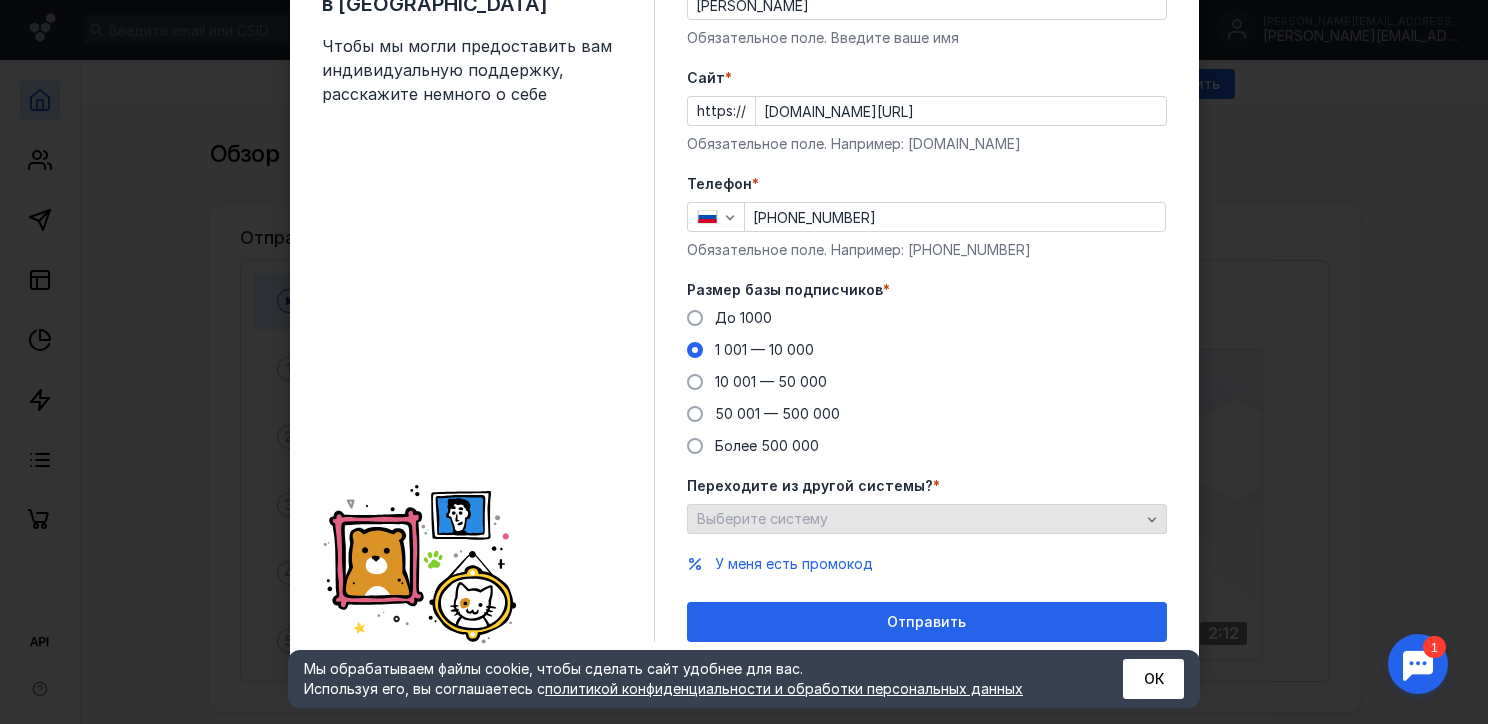 click 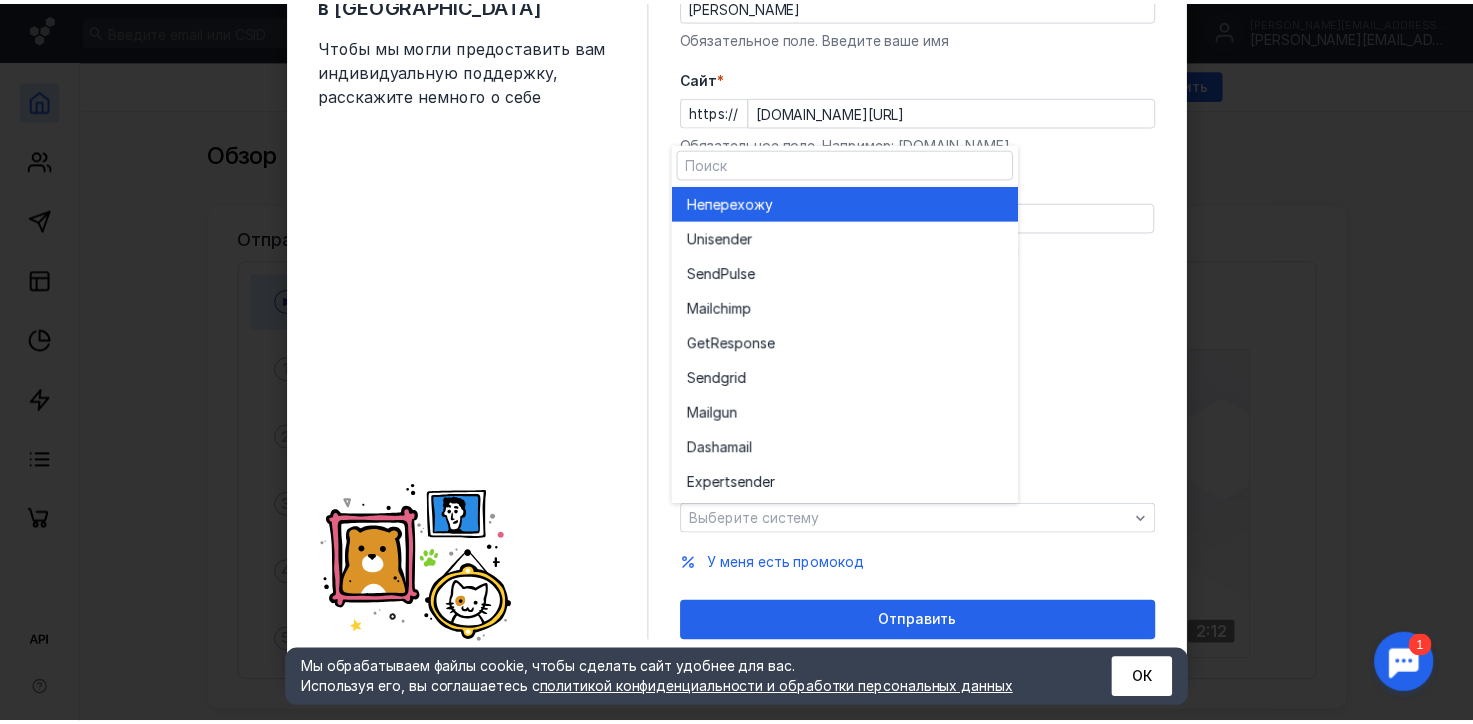 scroll, scrollTop: 6, scrollLeft: 0, axis: vertical 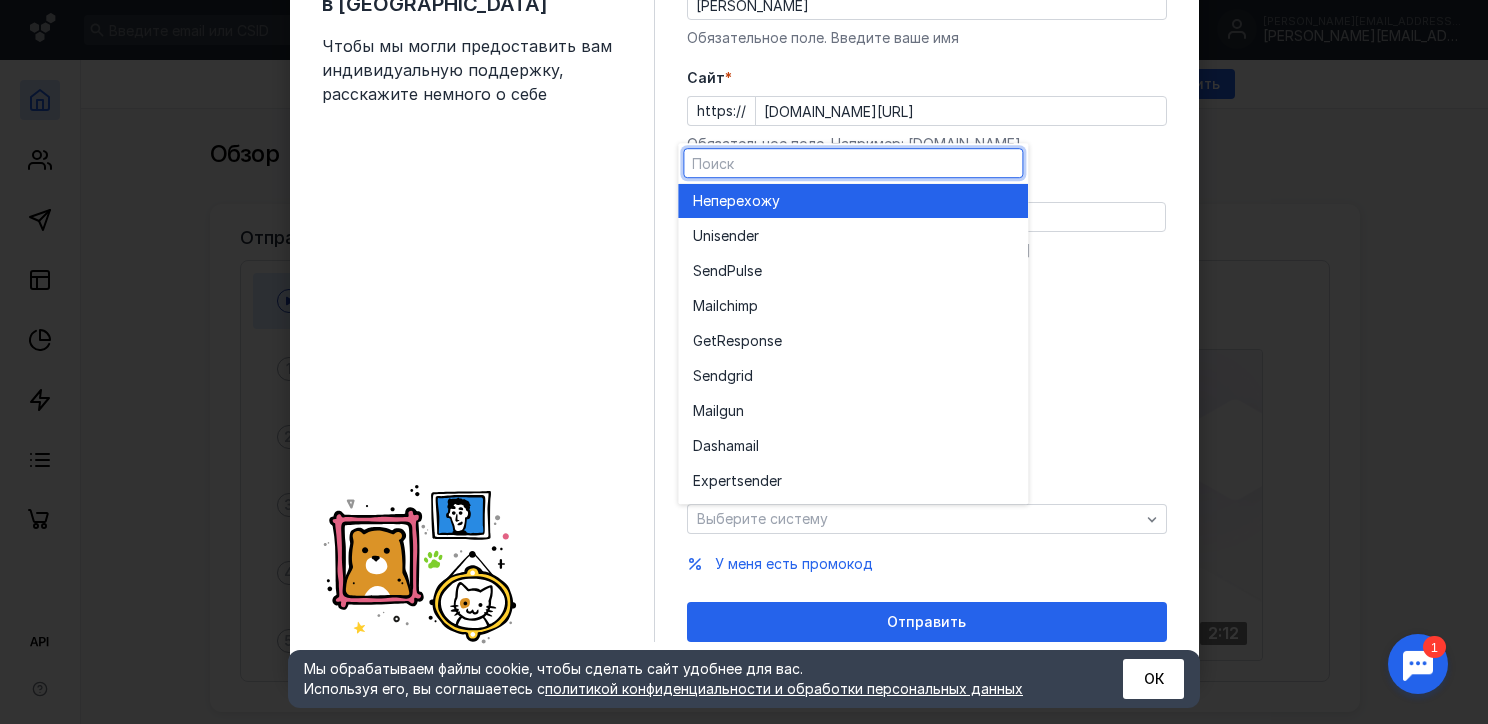 click on "Не  перехожу" at bounding box center (853, 201) 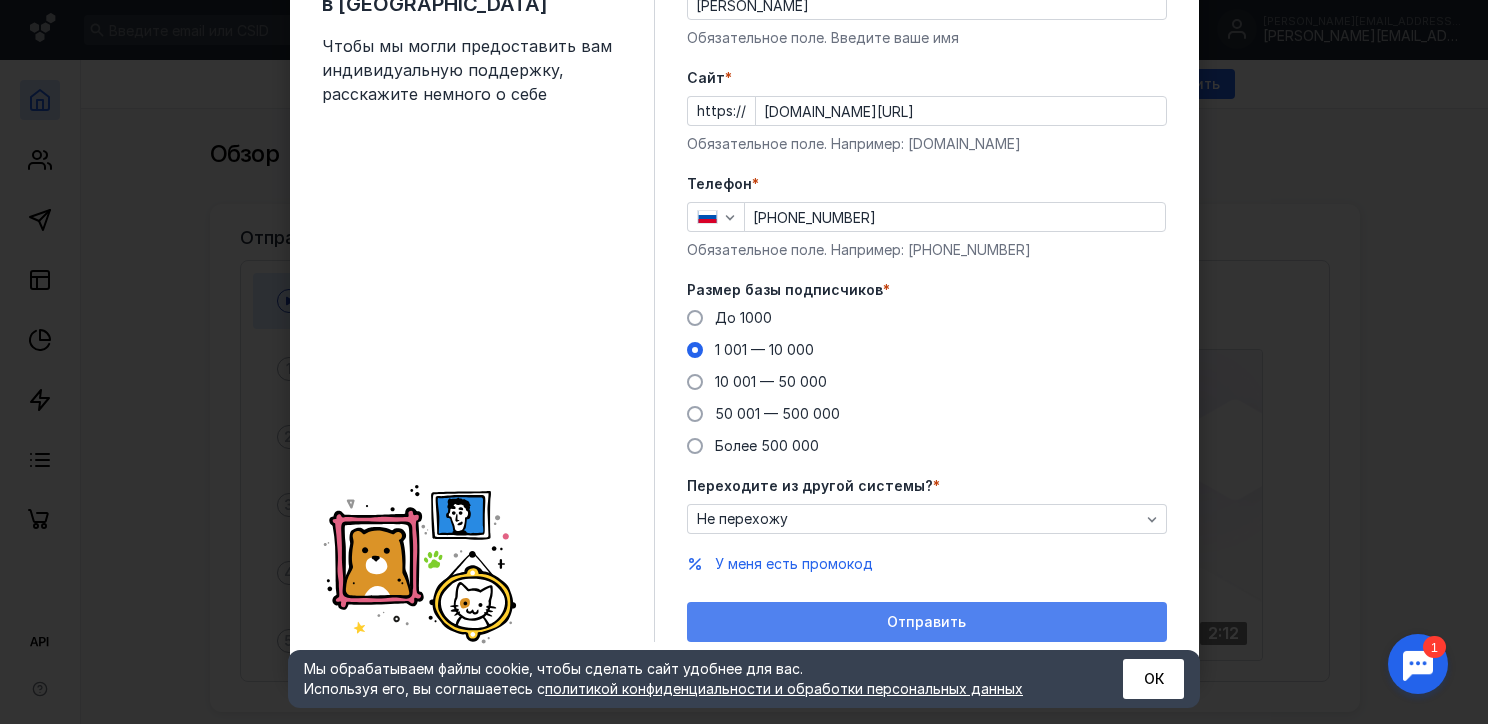 click on "Отправить" at bounding box center [926, 622] 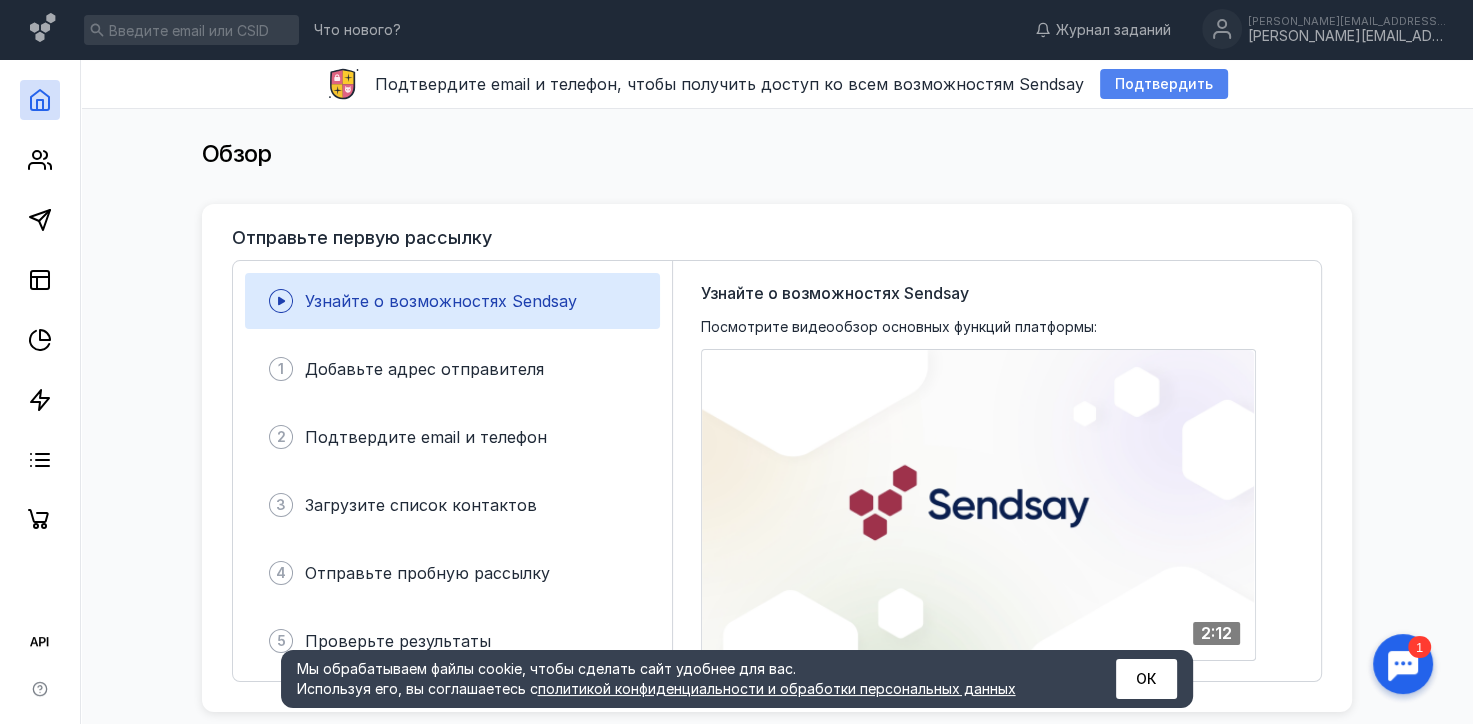 click on "Подтвердить" at bounding box center (1164, 84) 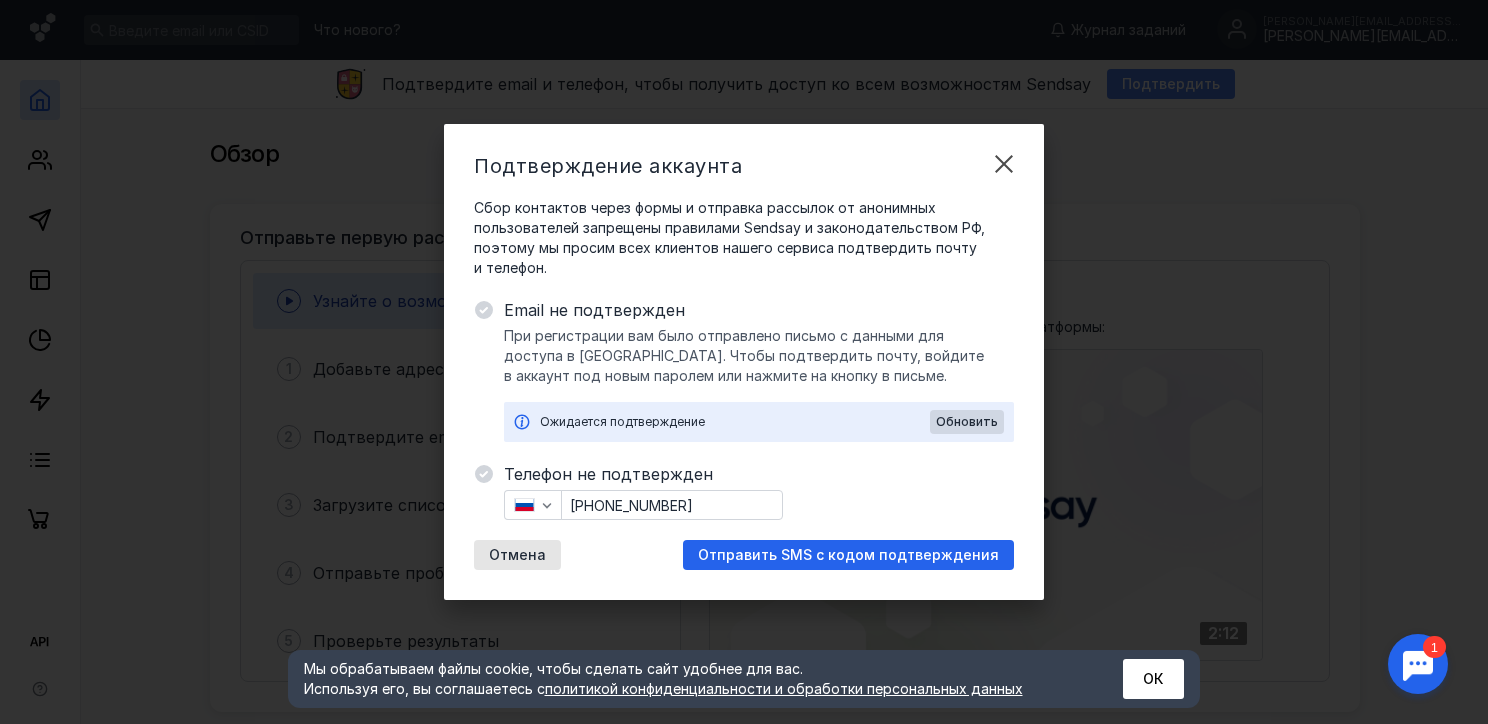 click on "Подтверждение аккаунта Сбор контактов через формы и отправка рассылок от анонимных пользователей запрещены правилами Sendsay и законодательством РФ, поэтому мы просим всех клиентов нашего сервиса подтвердить почту и телефон. Email не подтвержден При регистрации вам было отправлено письмо с данными для доступа в [GEOGRAPHIC_DATA]. Чтобы подтвердить почту, войдите в аккаунт под новым паролем или нажмите на кнопку в письме. Ожидается подтверждение [PERSON_NAME] Телефон не подтвержден [PHONE_NUMBER] Отмена Отправить SMS с кодом подтверждения" at bounding box center [744, 362] 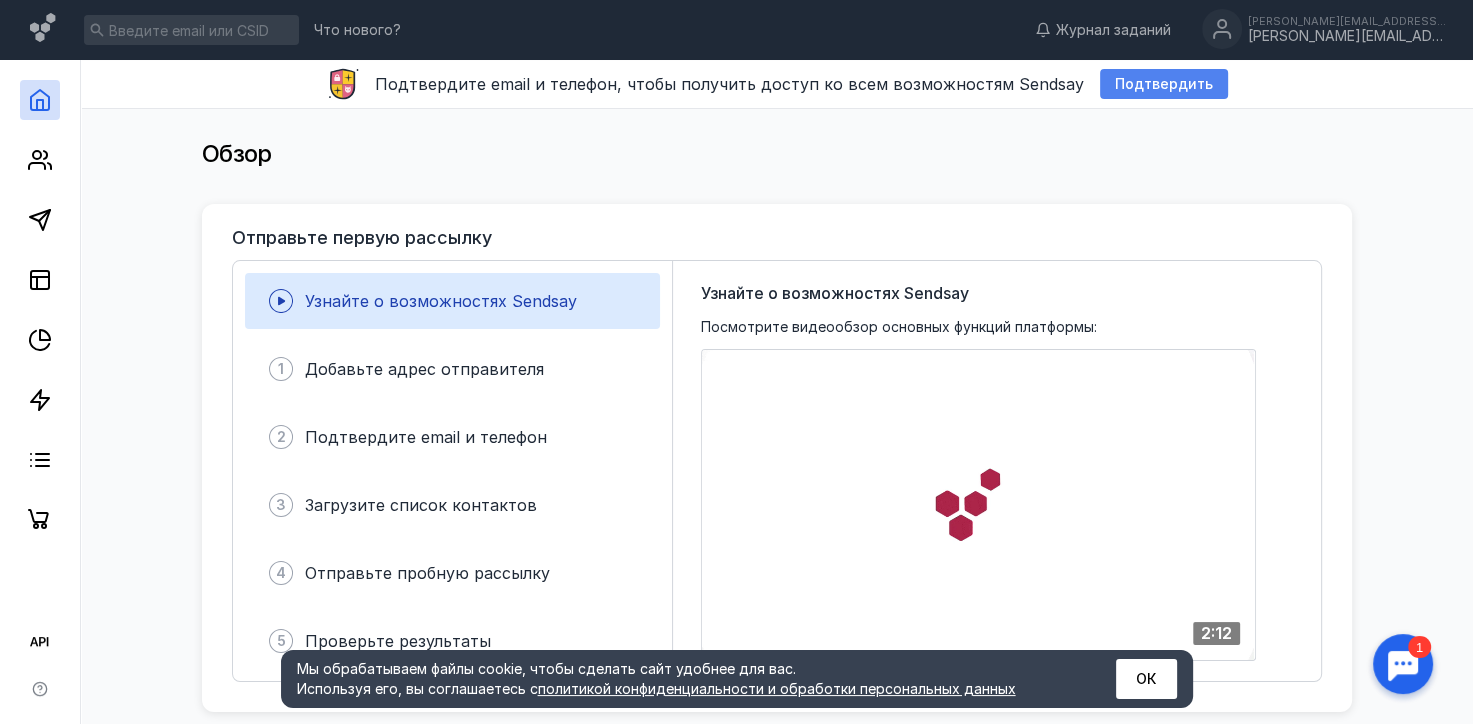 click on "Подтвердить" at bounding box center (1164, 84) 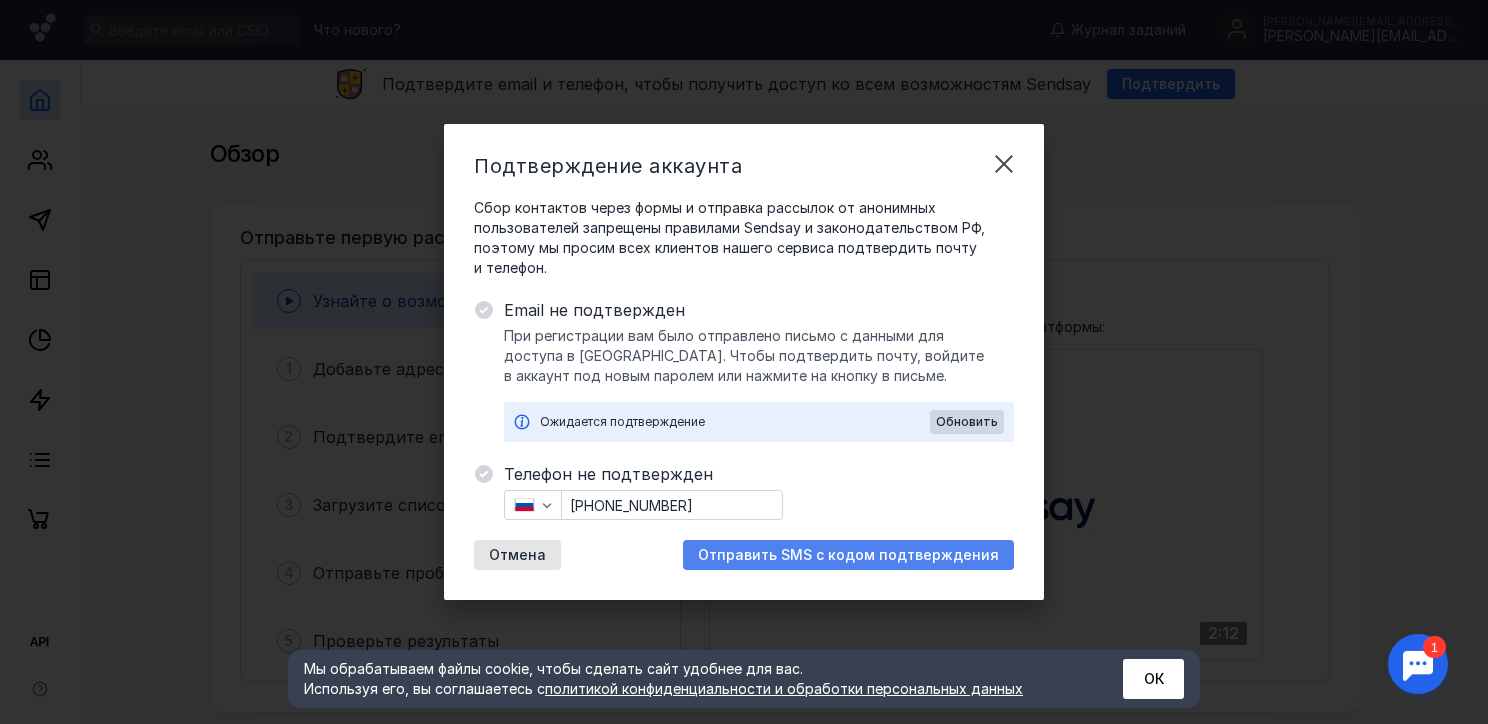 click on "Отправить SMS с кодом подтверждения" at bounding box center [848, 555] 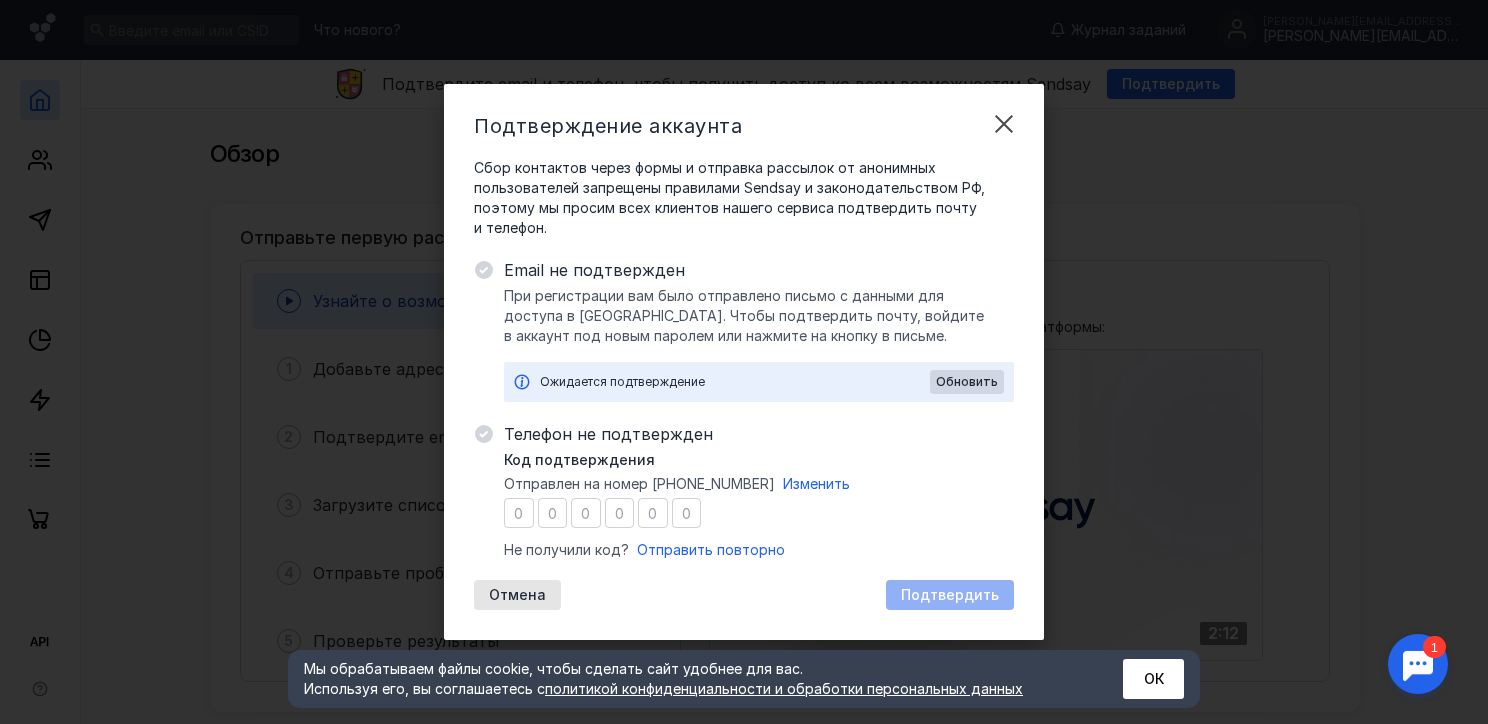 click at bounding box center [519, 513] 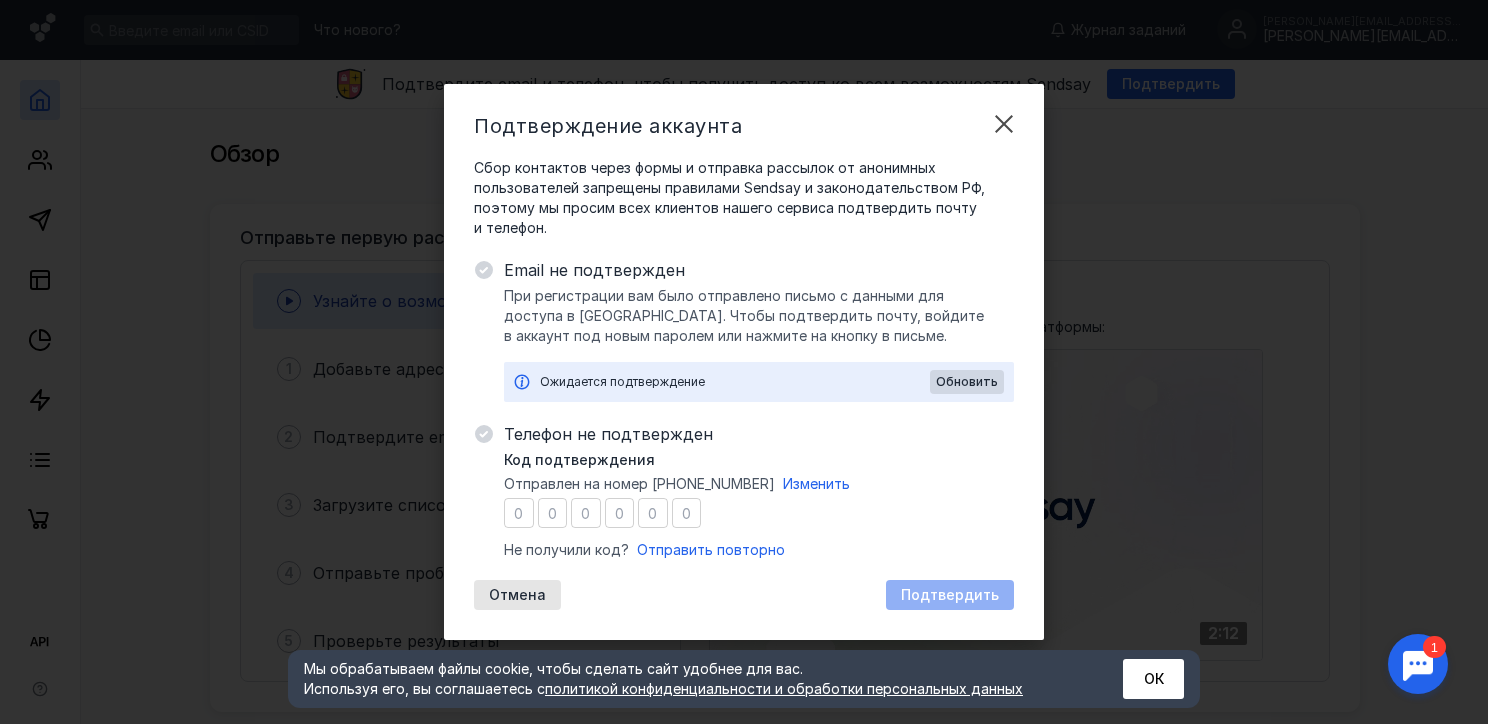 type on "5" 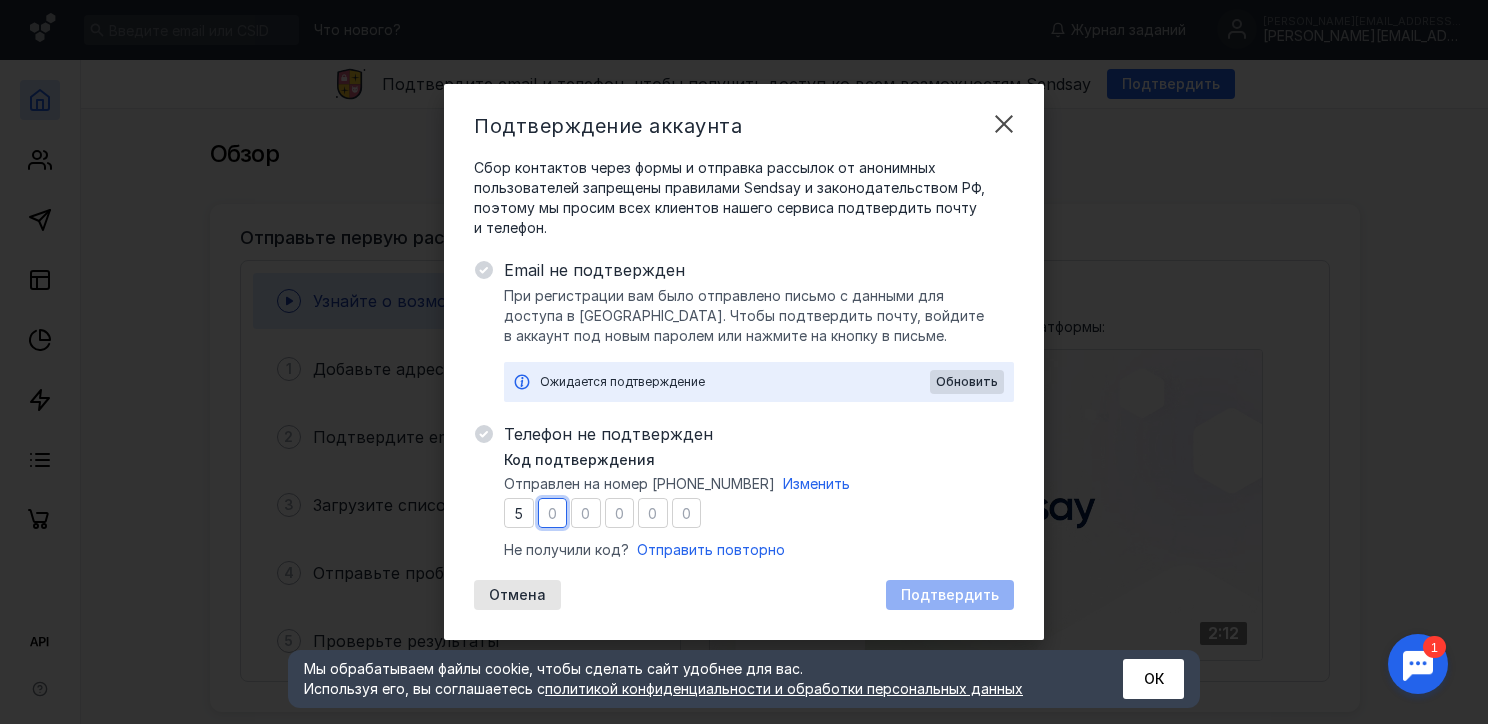 type on "8" 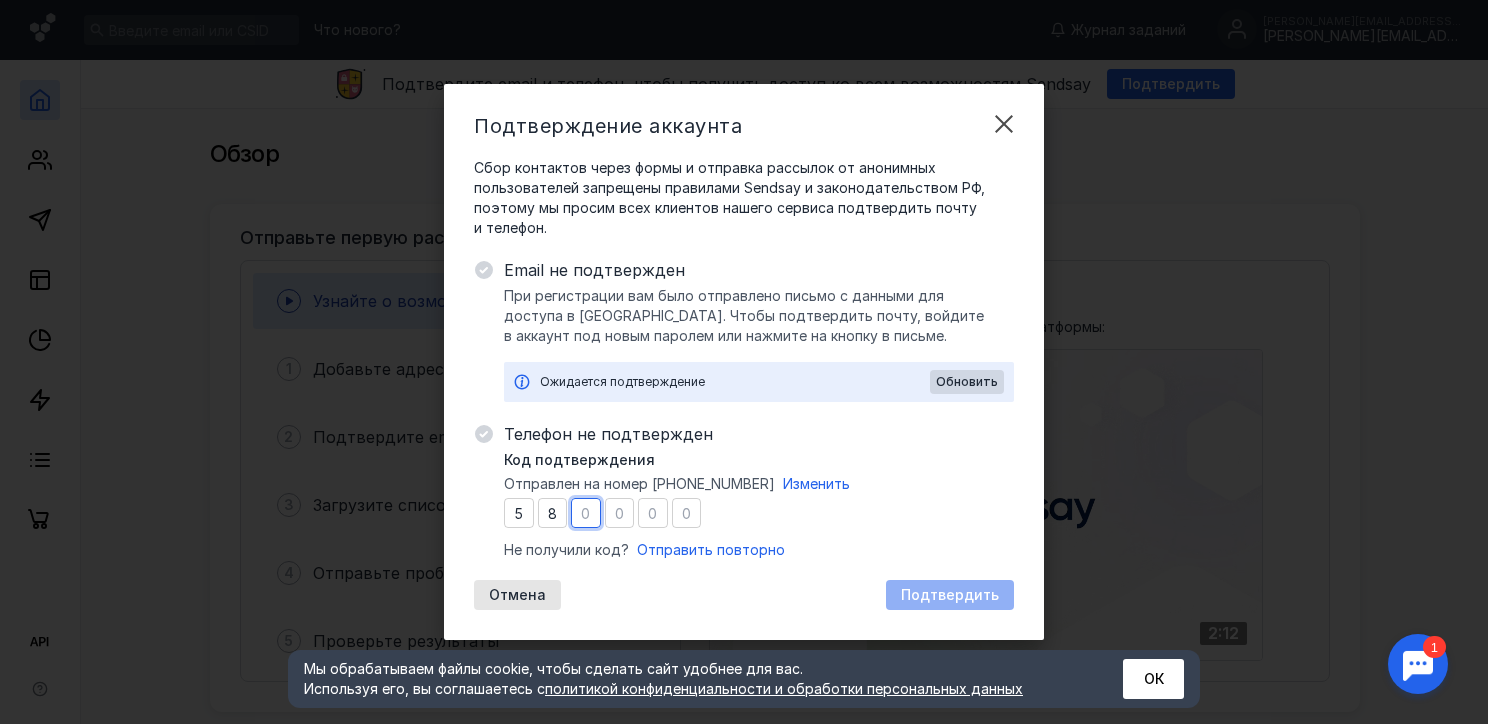 type on "4" 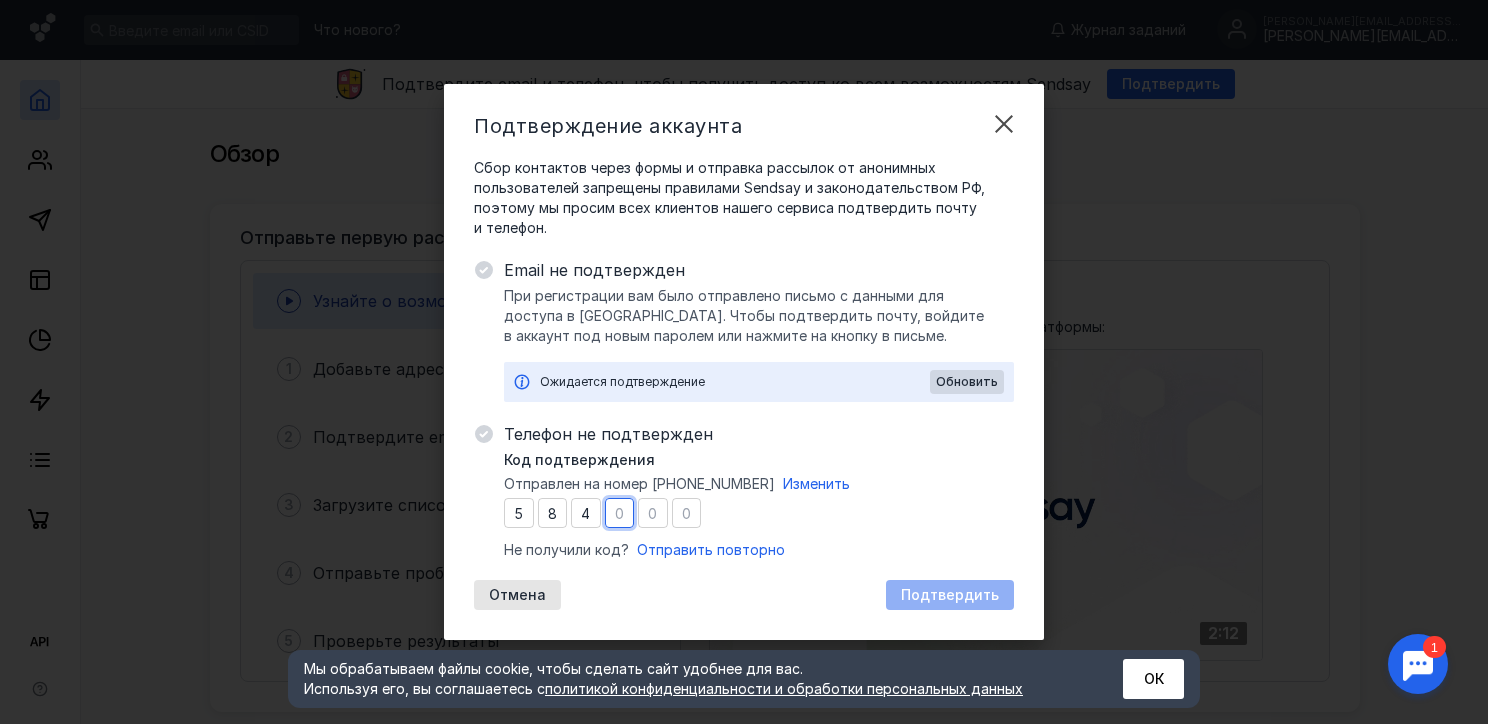 type on "3" 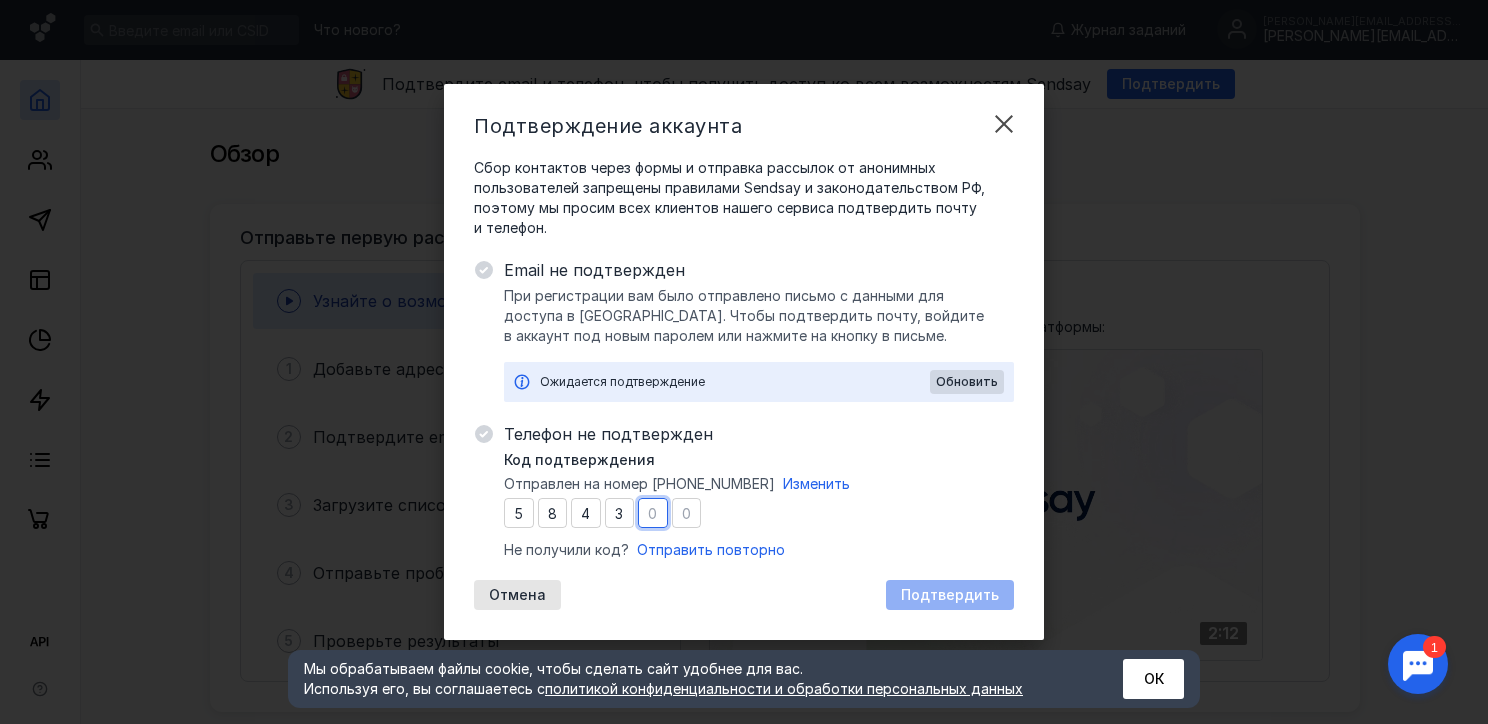 type on "4" 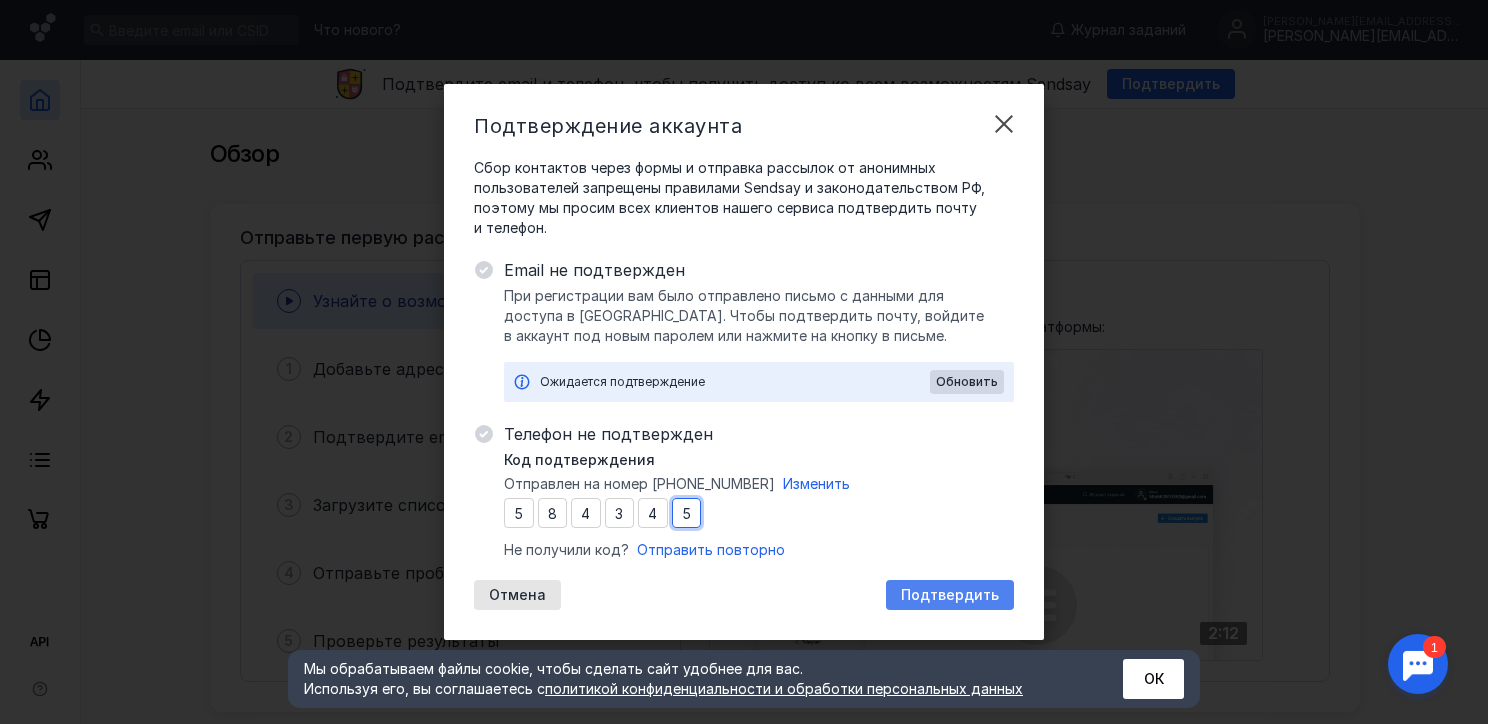 type on "5" 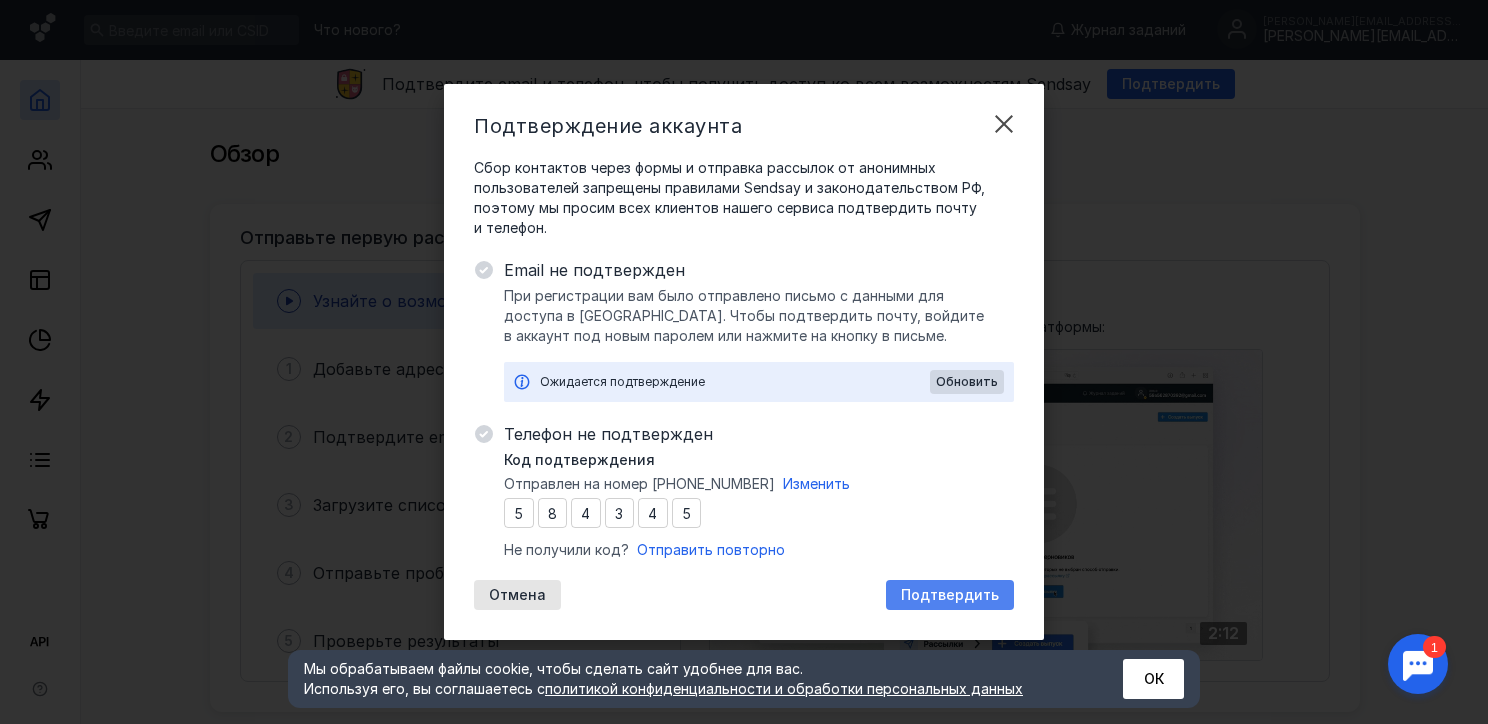 click on "Подтвердить" at bounding box center (950, 595) 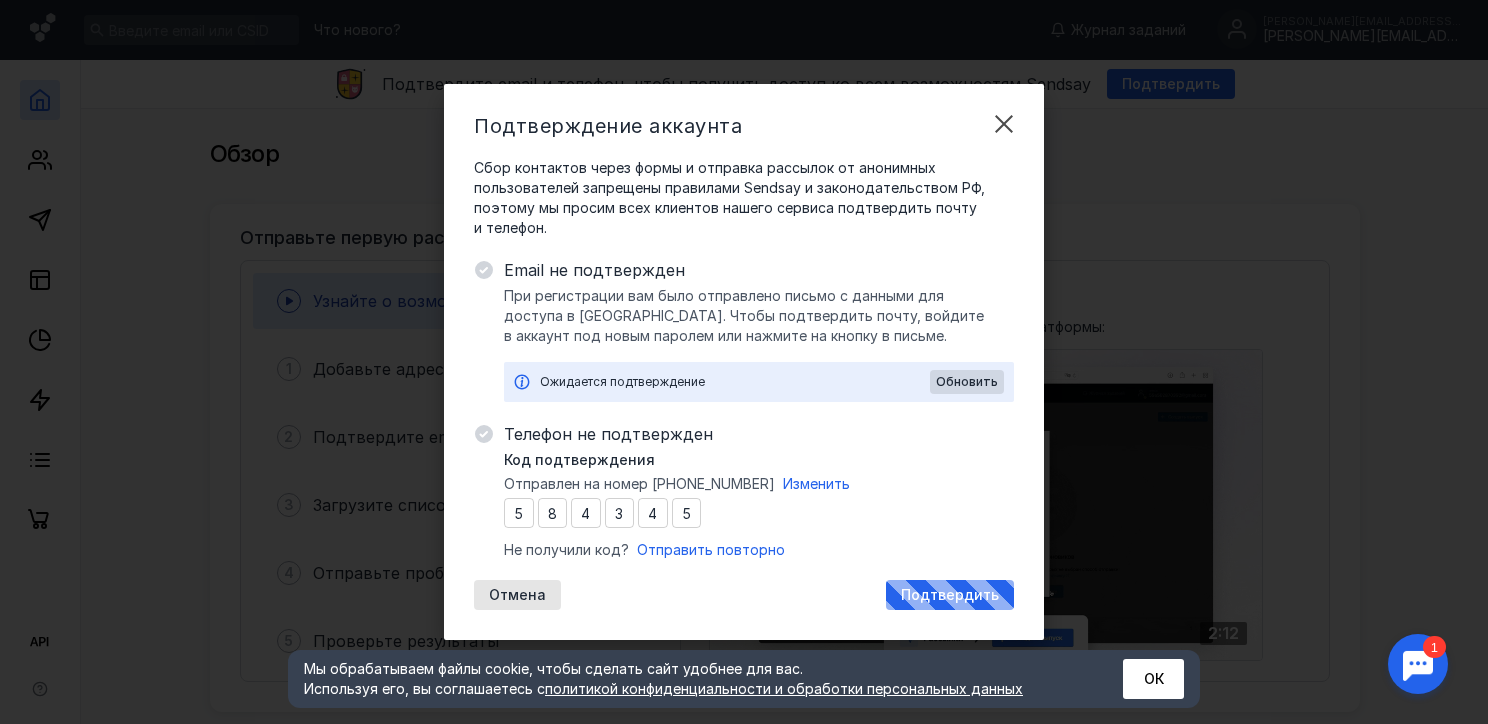 click on "Отмена Подтвердить" at bounding box center (744, 595) 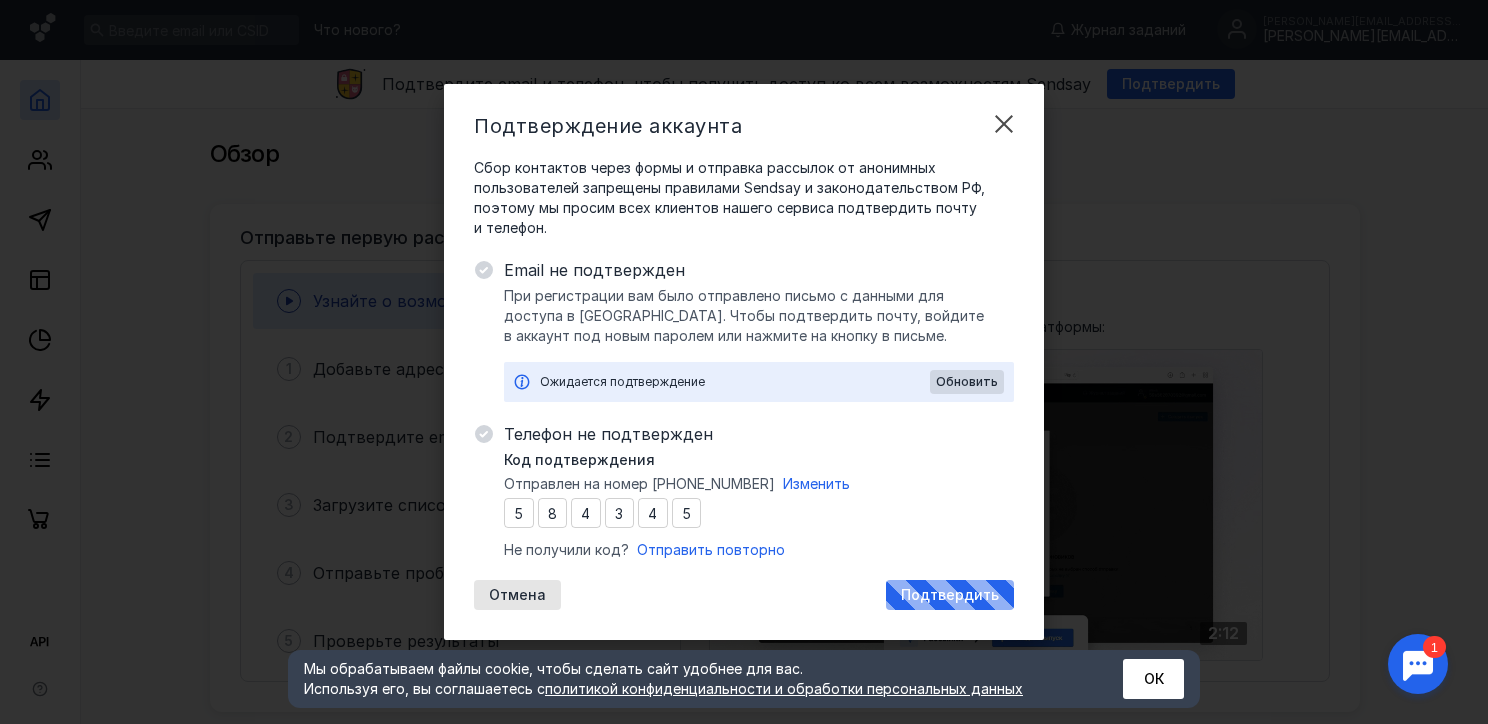 click on "Отмена Подтвердить" at bounding box center (744, 595) 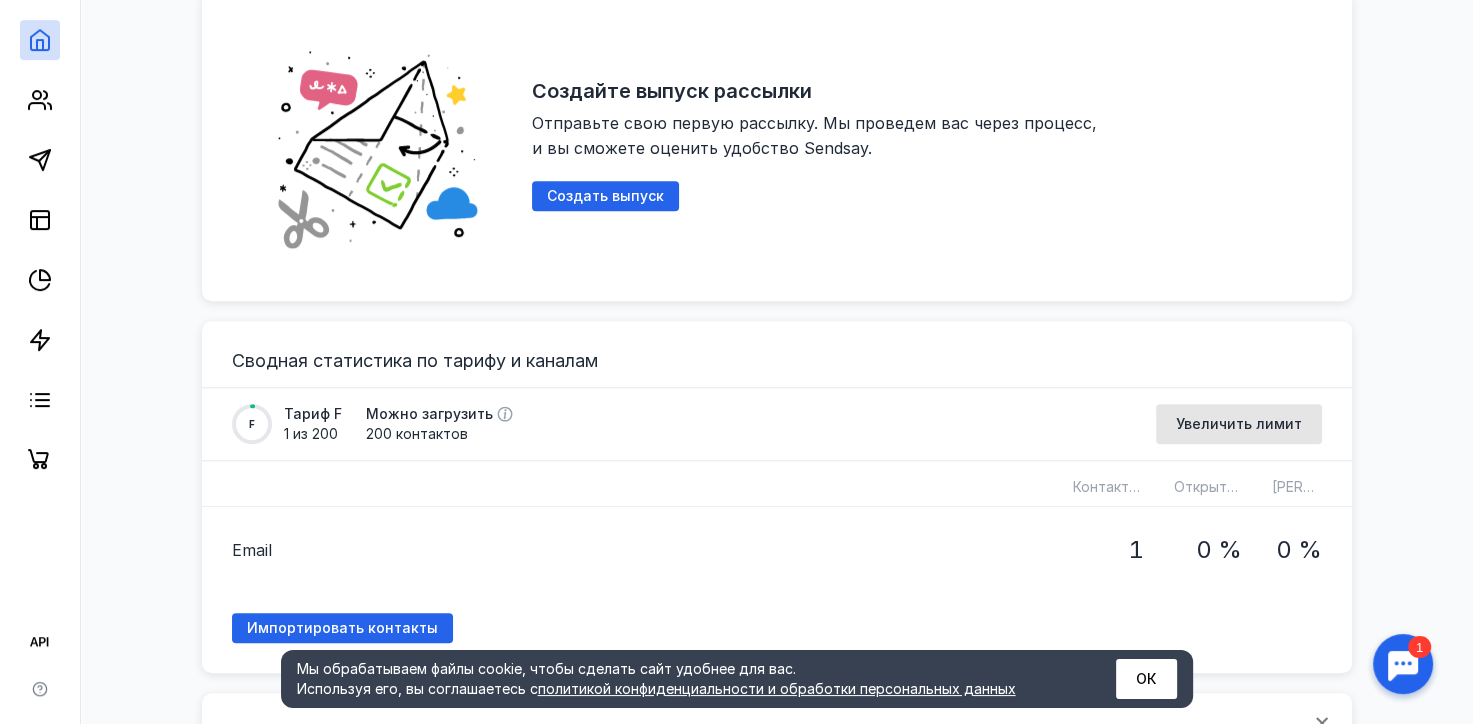 scroll, scrollTop: 979, scrollLeft: 0, axis: vertical 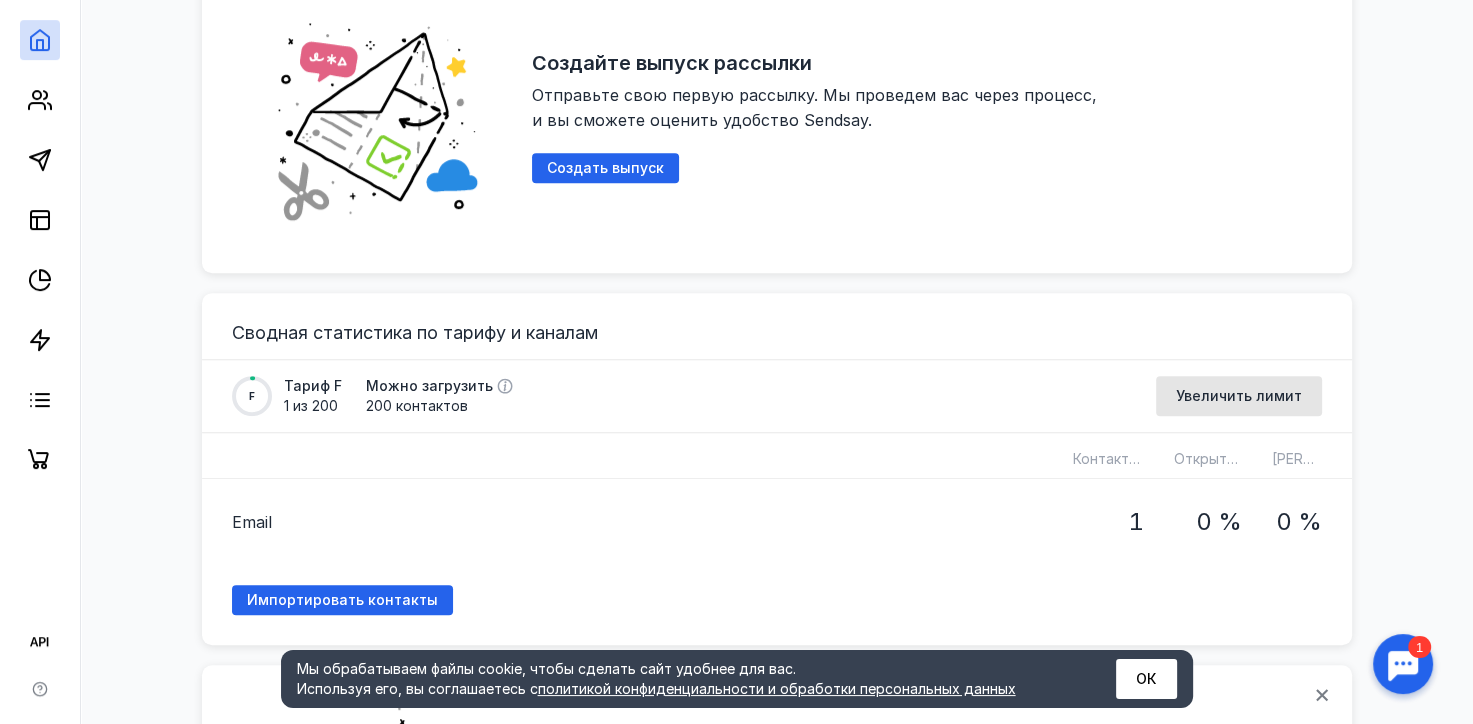click on "Обзор Отправьте первую рассылку Узнайте о возможностях Sendsay 1 Добавьте адрес отправителя 2 Подтвердите email и телефон 3 Загрузите список контактов 4 Отправьте пробную рассылку 5 Проверьте результаты Узнайте о возможностях Sendsay Посмотрите видеообзор основных функций платформы: Ваш браузер не поддерживает воспроизведение видео. Пожалуйста, обновите ваш браузер 2:12 Если удобнее «голосом» Записаться на онлайн-встречу Создайте выпуск рассылки Отправьте свою первую рассылку. Мы проведем вас через процесс, и вы сможете оценить удобство Sendsay. F Тариф F 1 из 200" at bounding box center (777, 567) 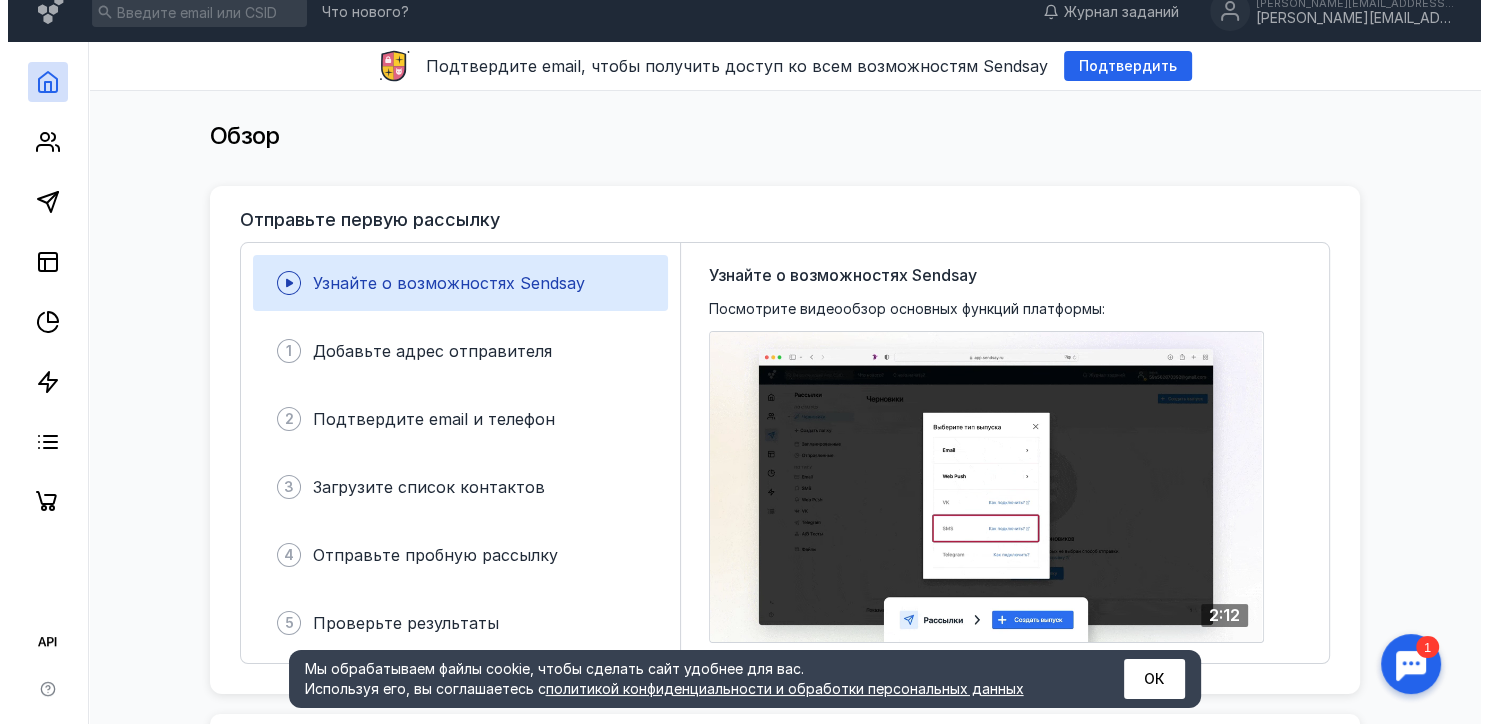 scroll, scrollTop: 0, scrollLeft: 0, axis: both 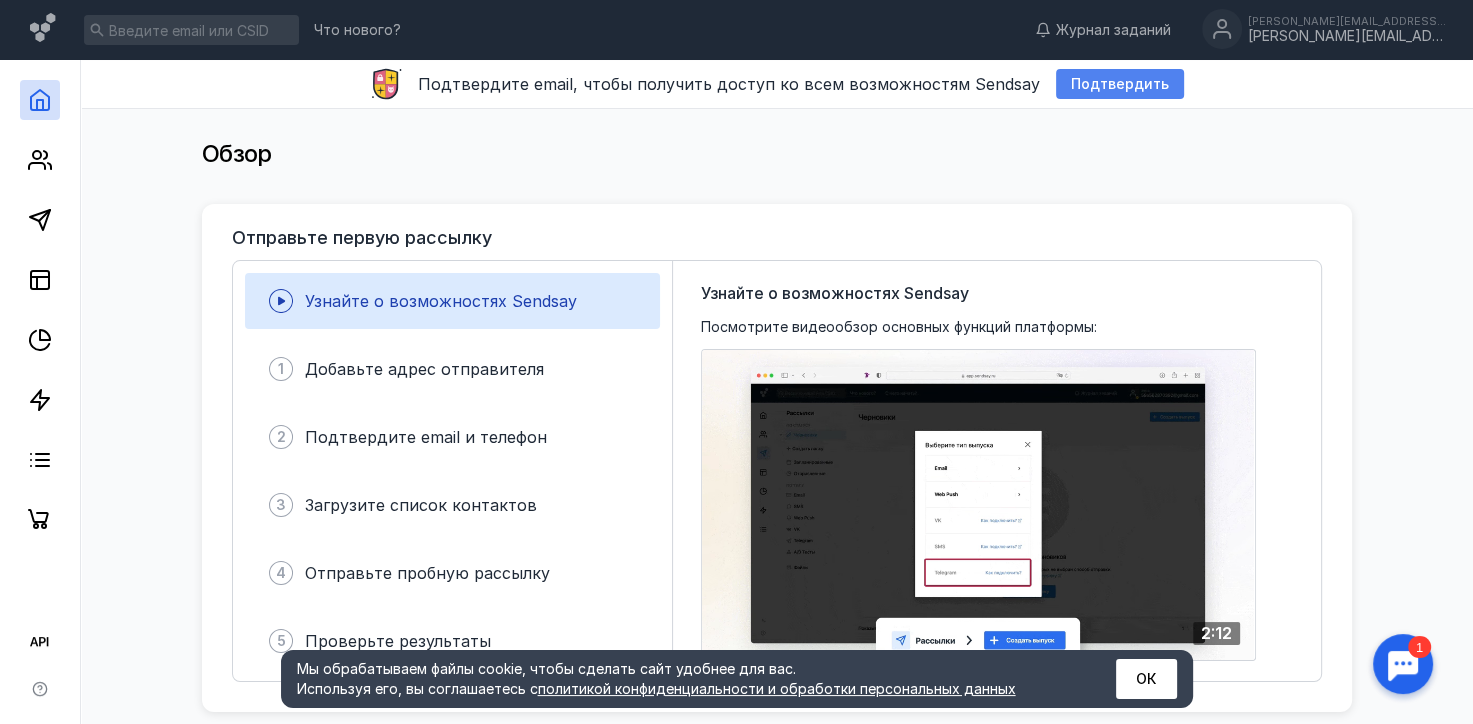 click on "Подтвердить" at bounding box center [1120, 84] 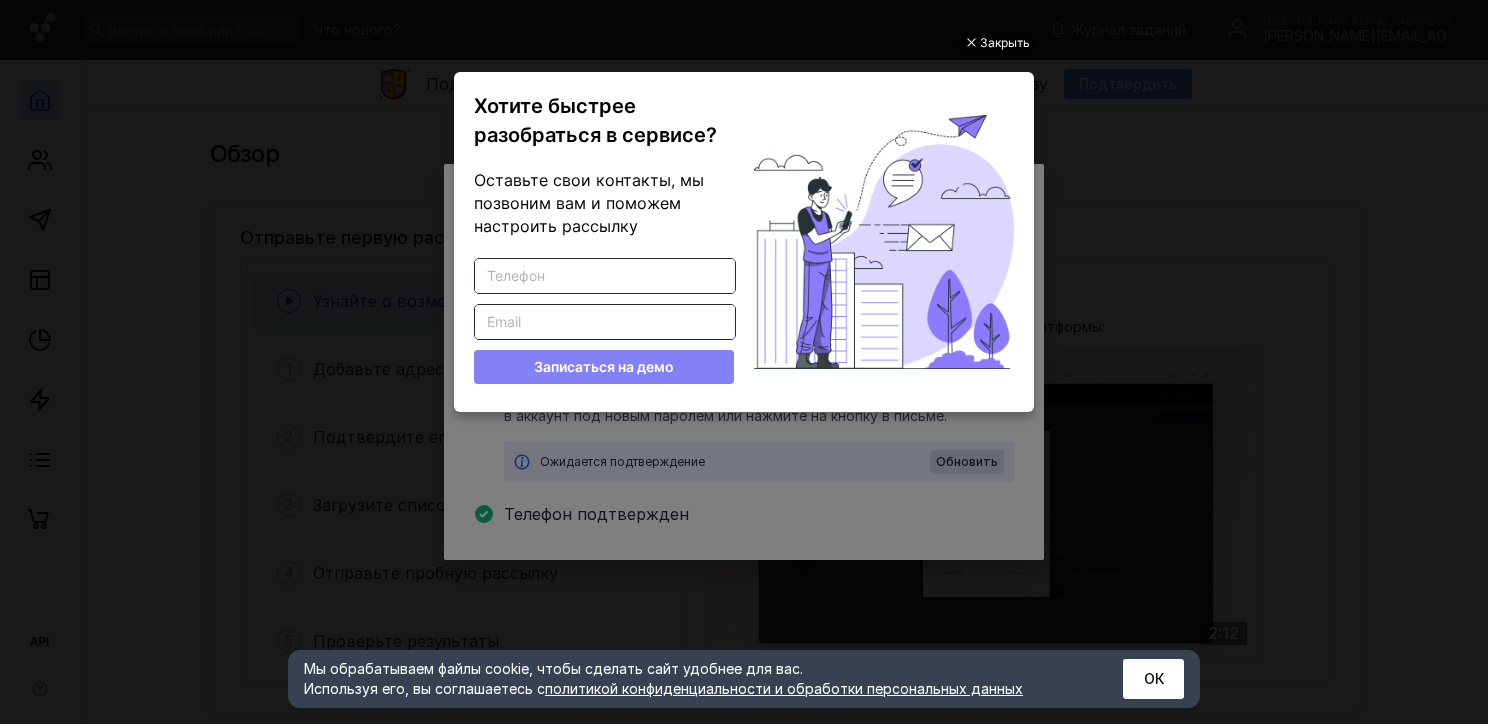 scroll, scrollTop: 0, scrollLeft: 0, axis: both 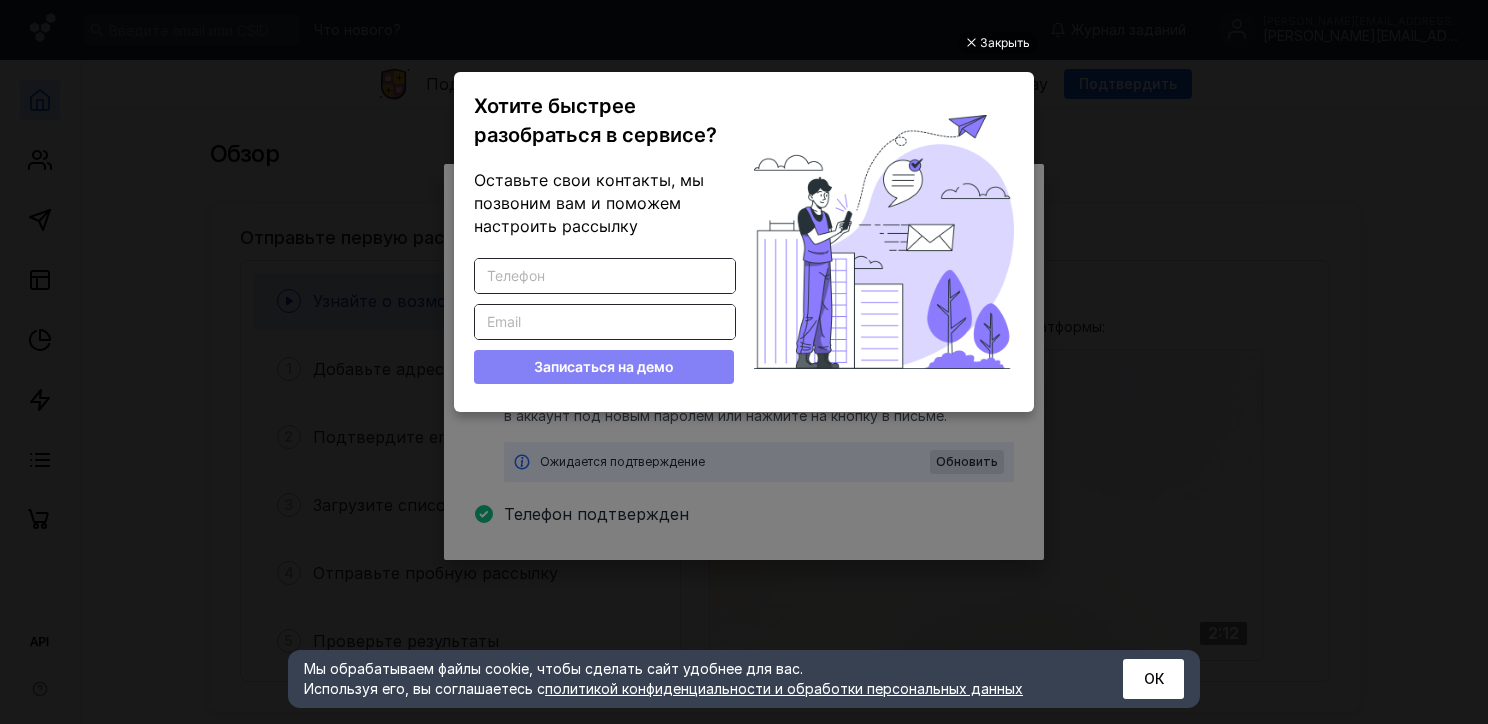 click on "Закрыть
Хотите быстрее разобраться в сервисе? Оставьте свои контакты, мы позвоним вам и поможем настроить рассылку Введите корректный телефон Введите корректный Email
Записаться на демо" at bounding box center (744, 364) 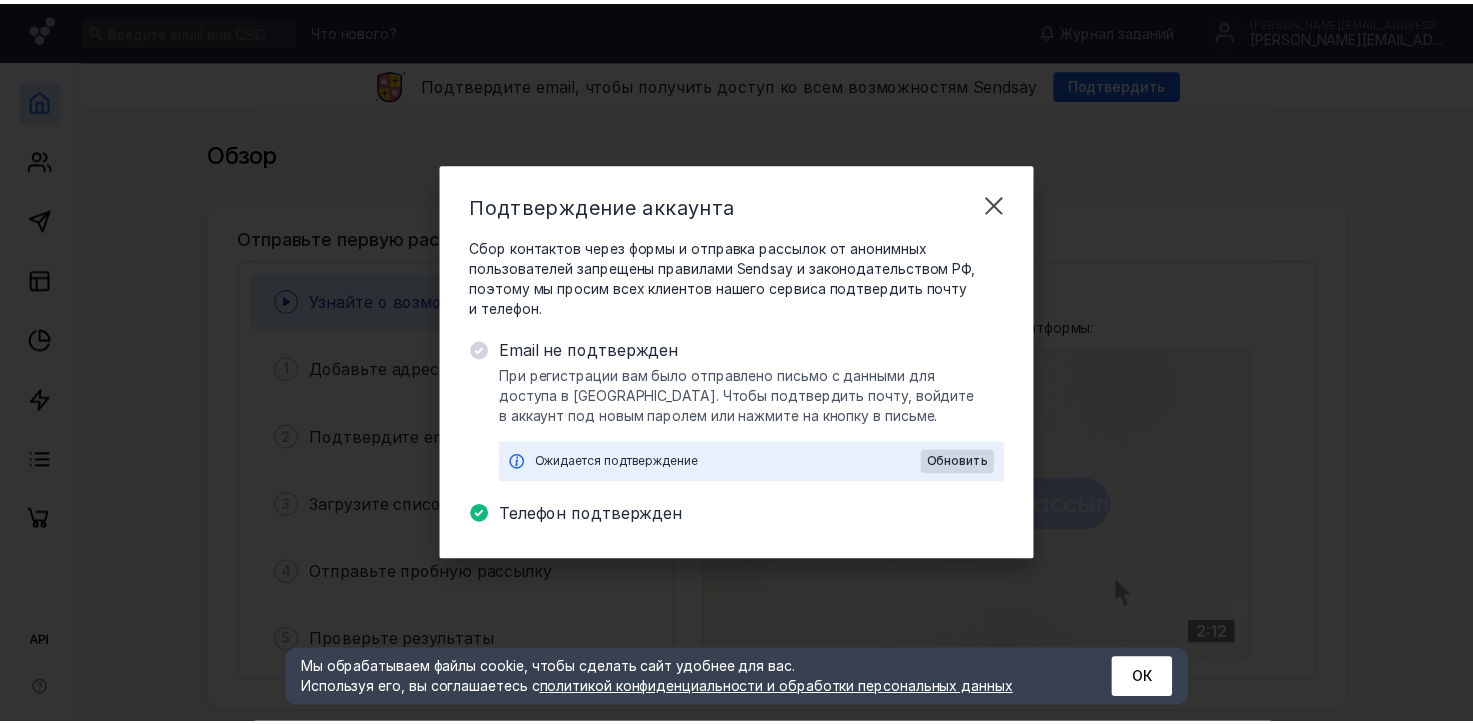scroll, scrollTop: 0, scrollLeft: 0, axis: both 